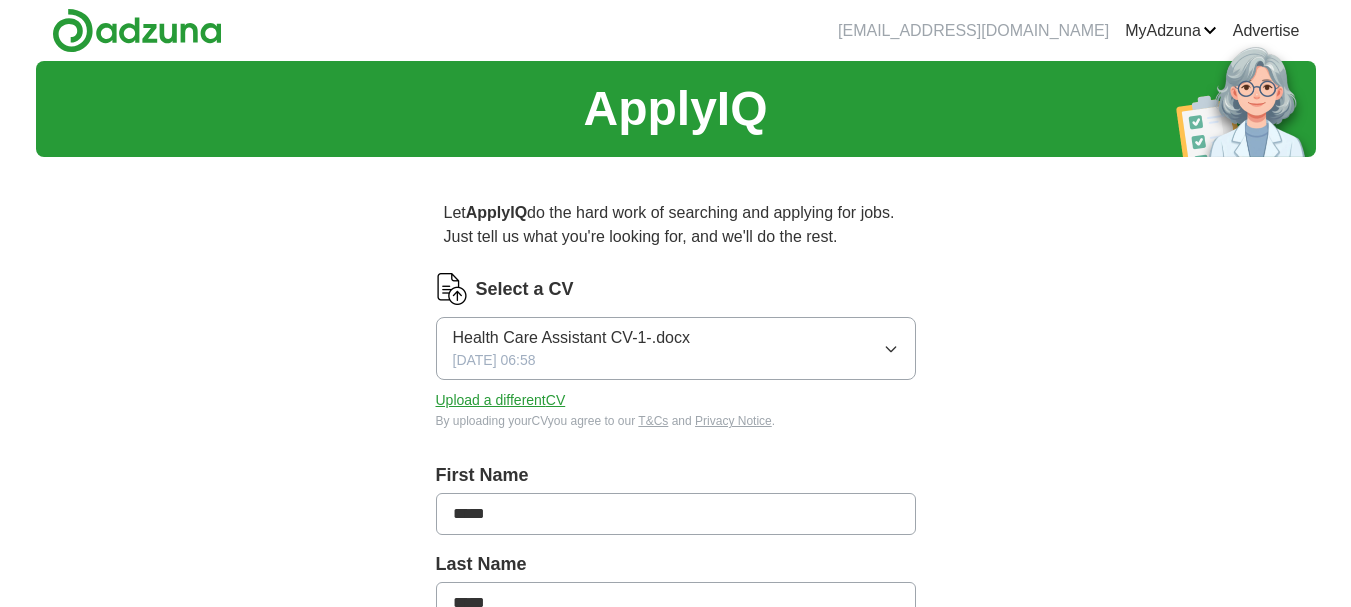 scroll, scrollTop: 0, scrollLeft: 0, axis: both 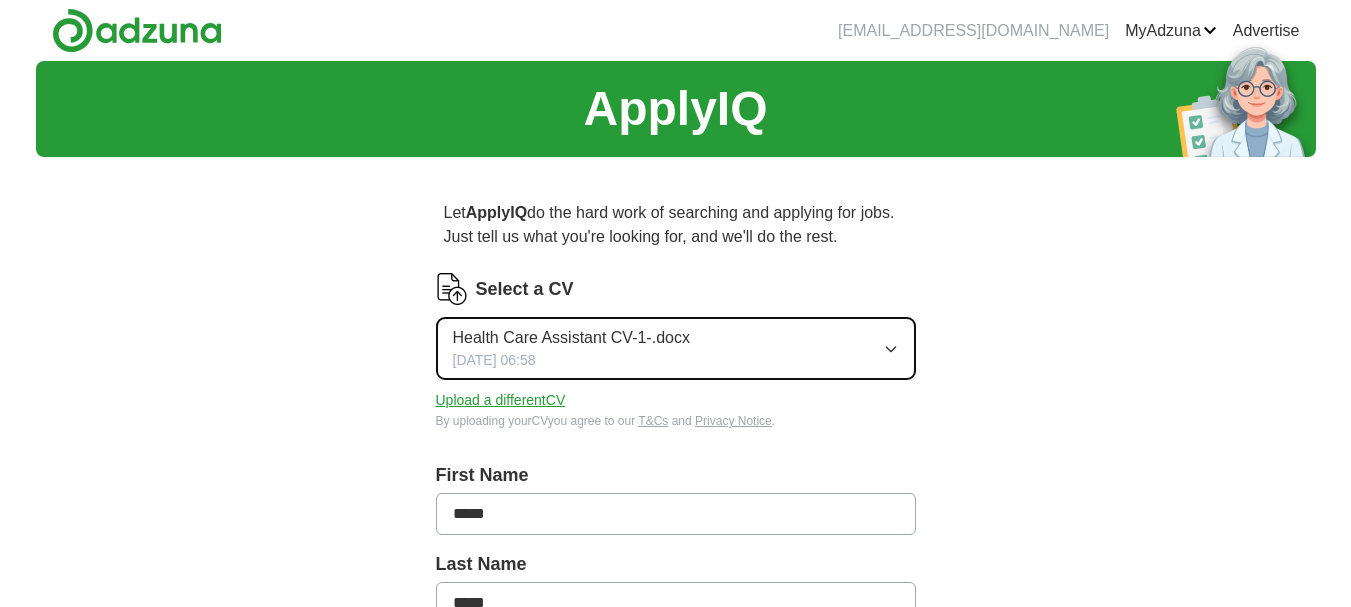 click on "Health Care Assistant CV-1-.docx [DATE] 06:58" at bounding box center [676, 348] 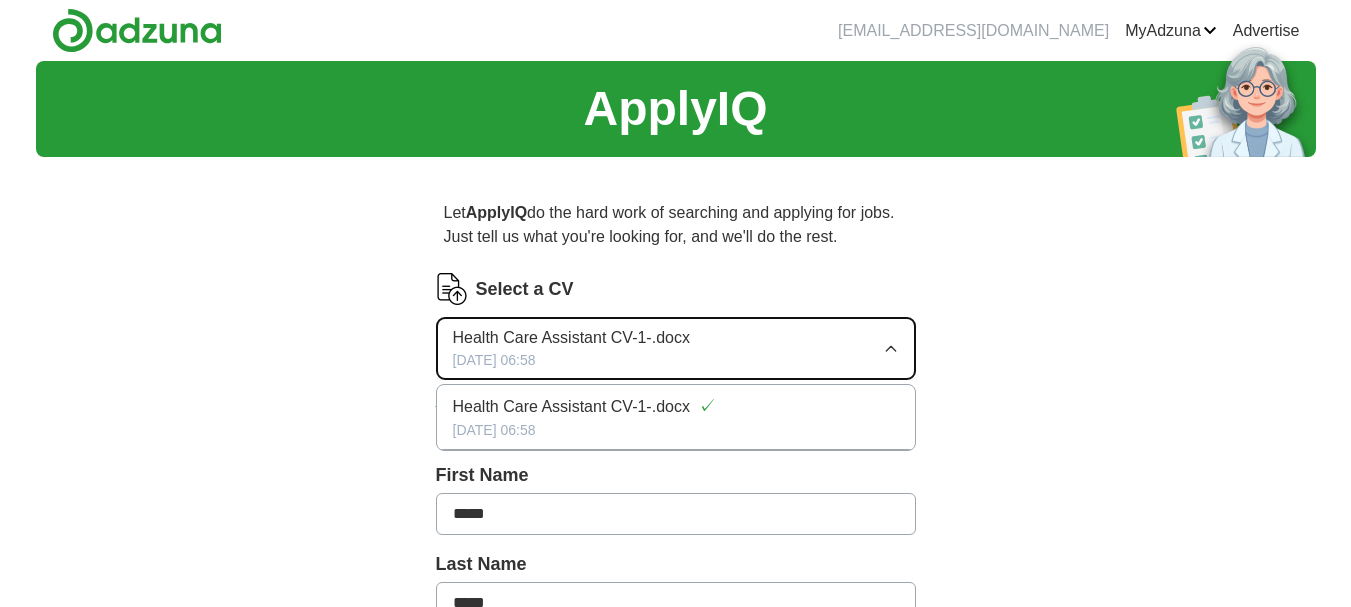 click on "[DATE] 06:58" at bounding box center (494, 360) 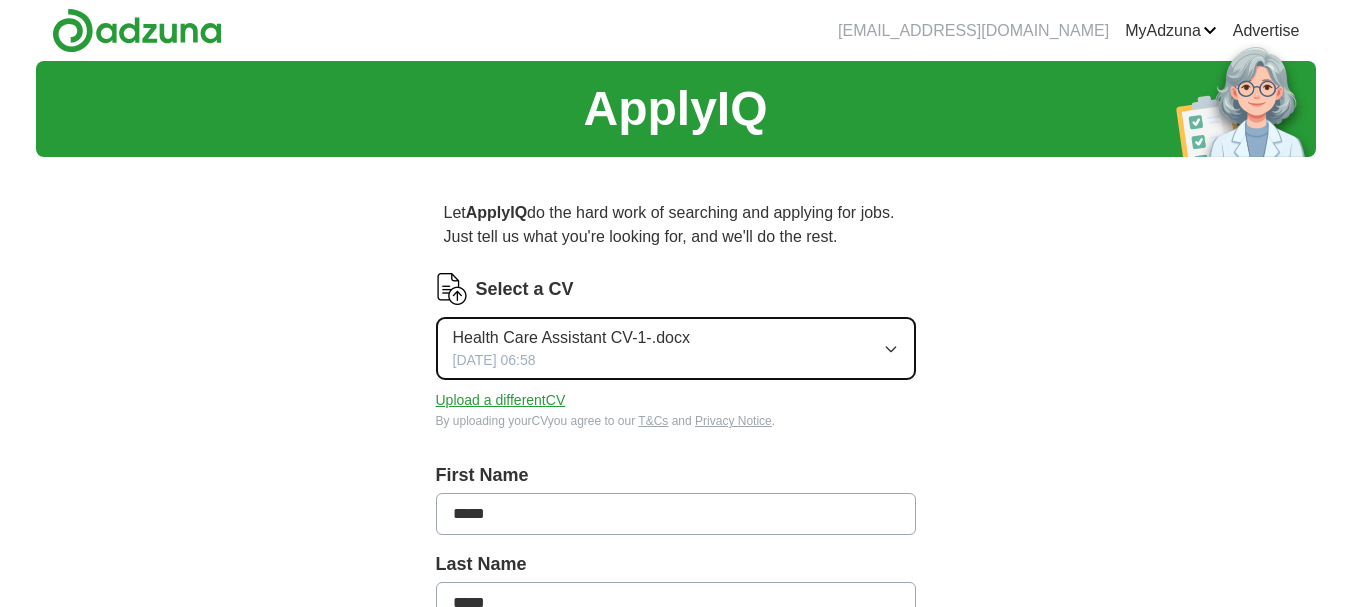 click on "[DATE] 06:58" at bounding box center [494, 360] 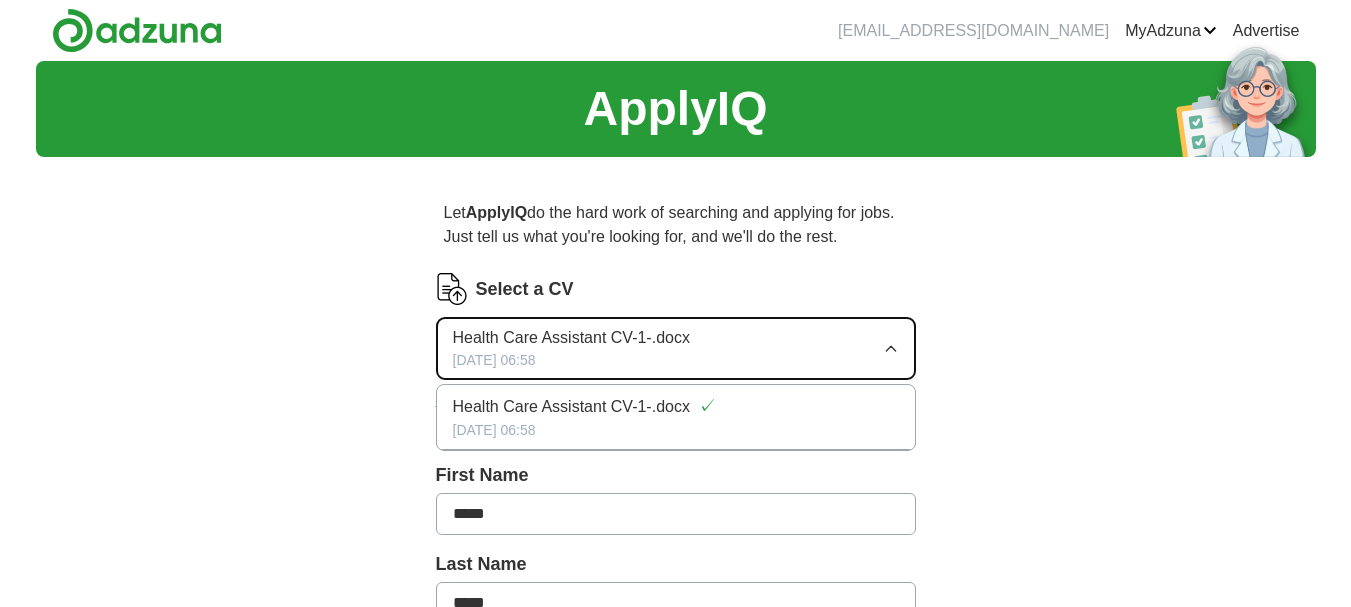 click on "[DATE] 06:58" at bounding box center [494, 360] 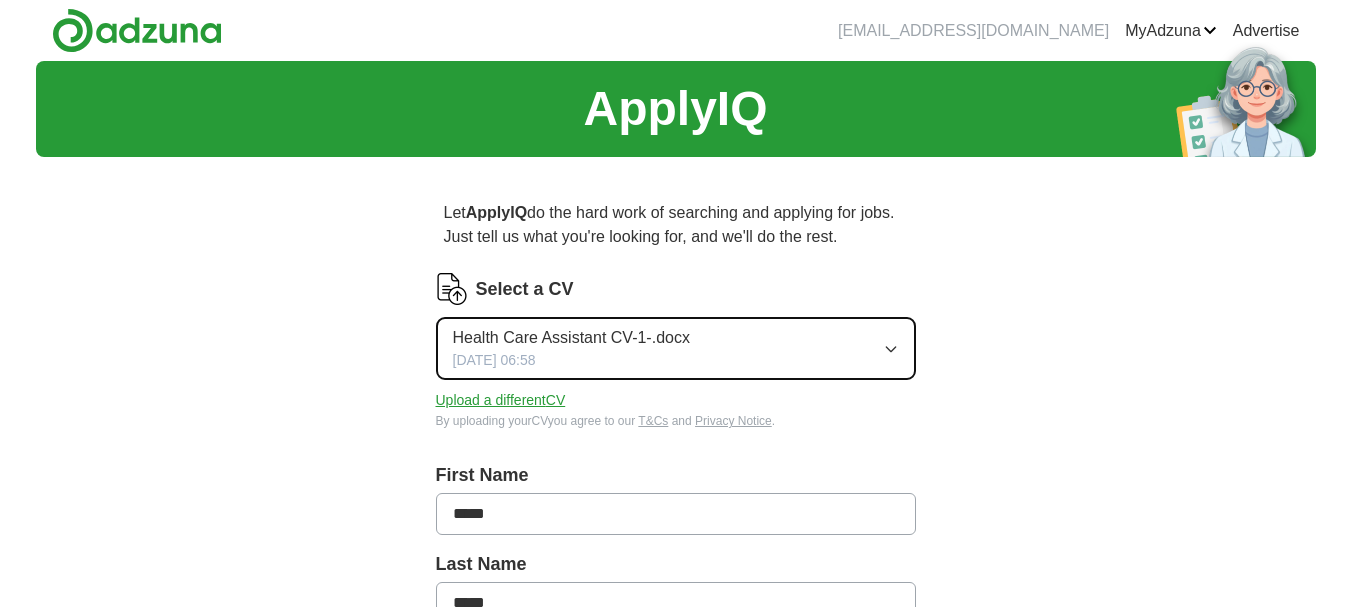 click on "Health Care Assistant CV-1-.docx [DATE] 06:58" at bounding box center (676, 348) 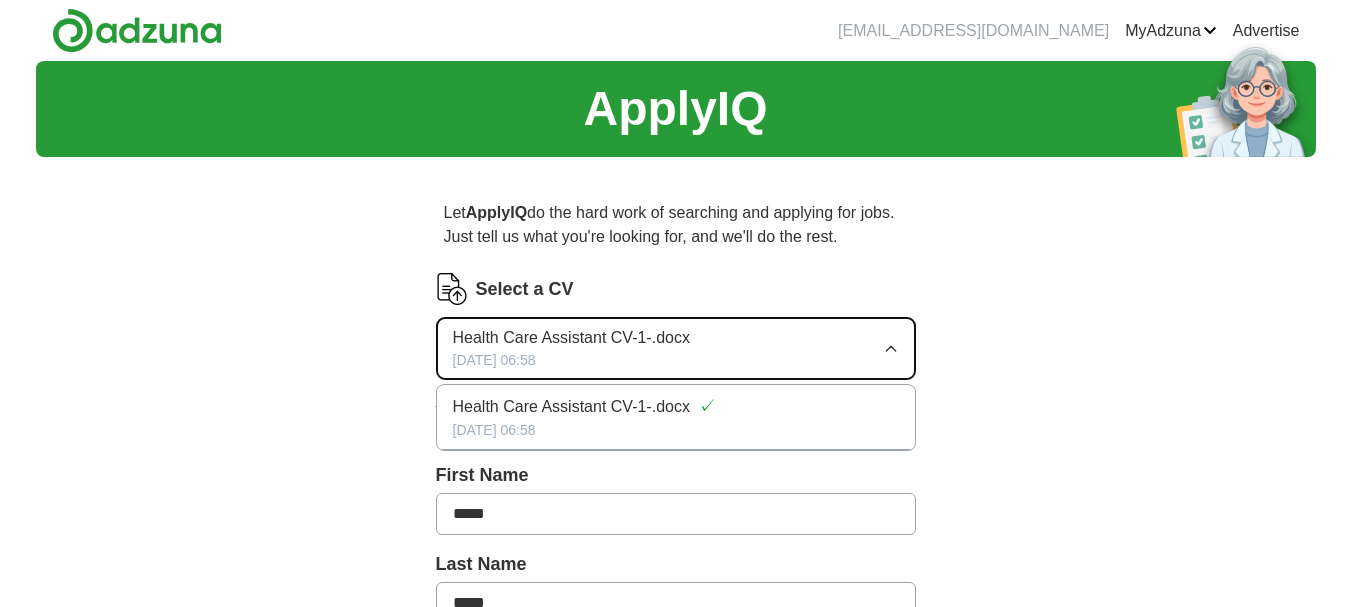 click on "Health Care Assistant CV-1-.docx [DATE] 06:58" at bounding box center [676, 348] 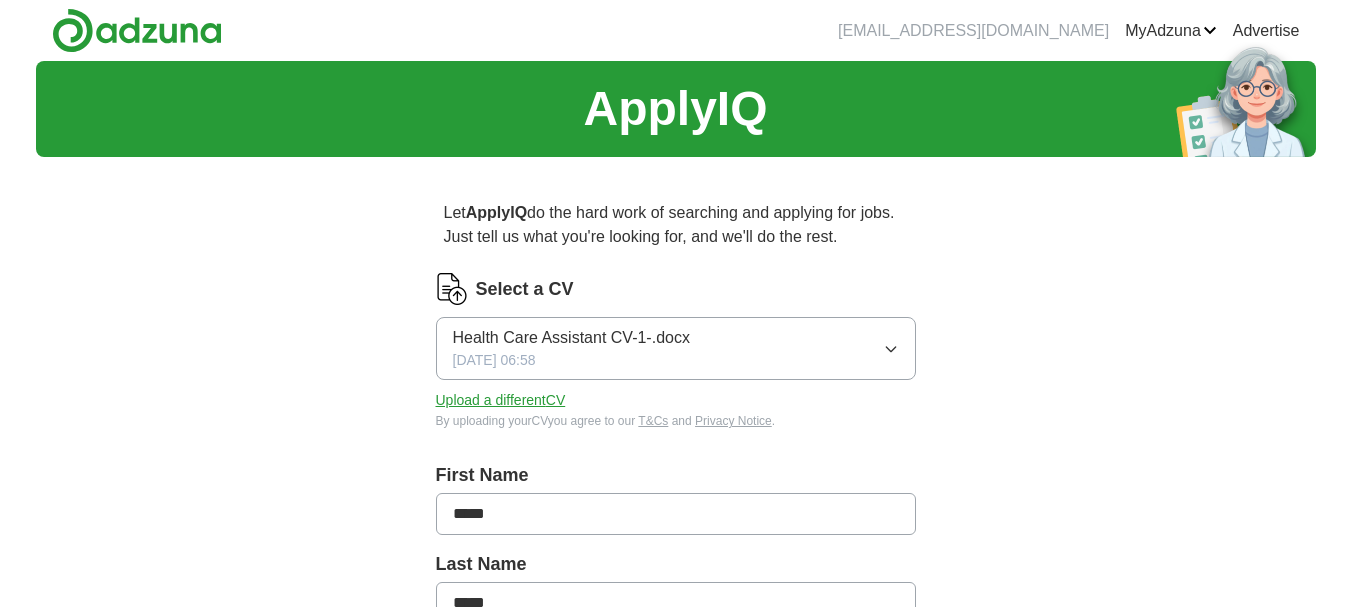 drag, startPoint x: 752, startPoint y: 336, endPoint x: 480, endPoint y: 314, distance: 272.88824 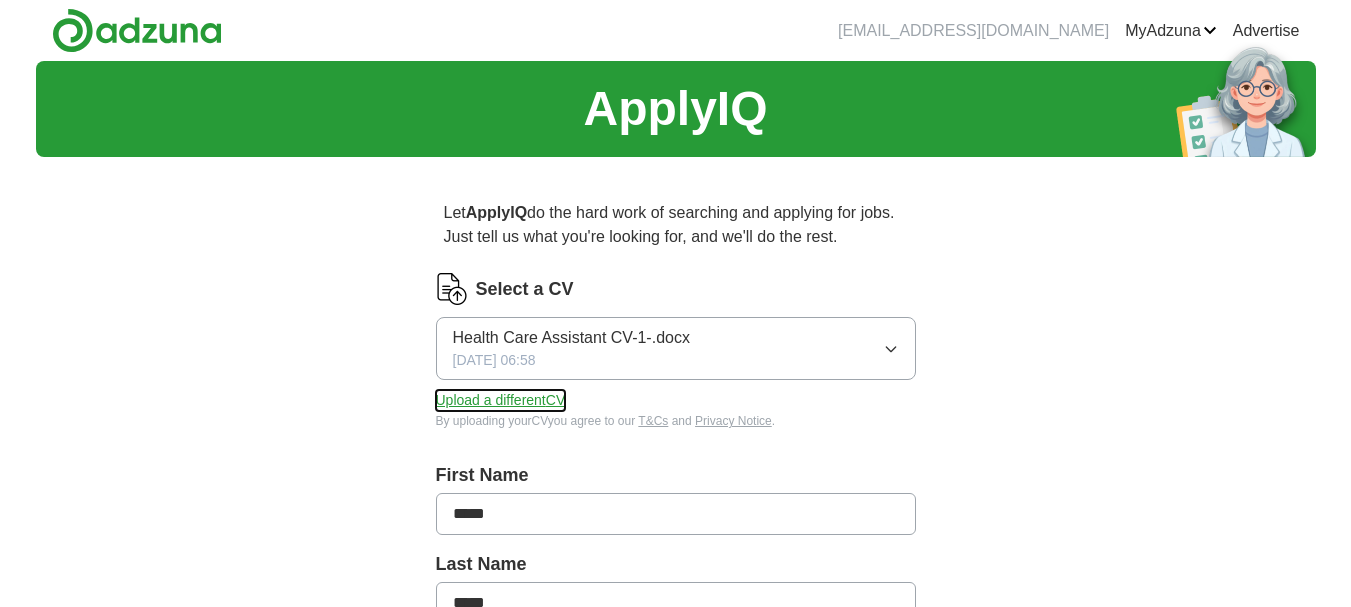 click on "Upload a different  CV" at bounding box center (501, 400) 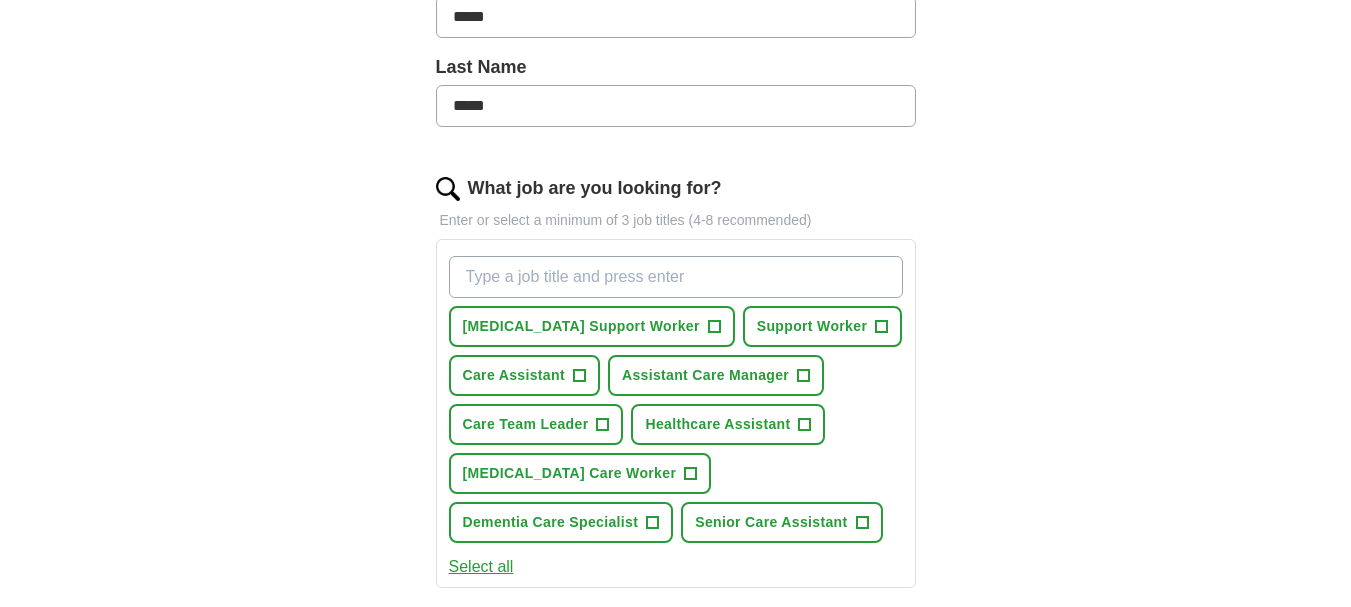 scroll, scrollTop: 488, scrollLeft: 0, axis: vertical 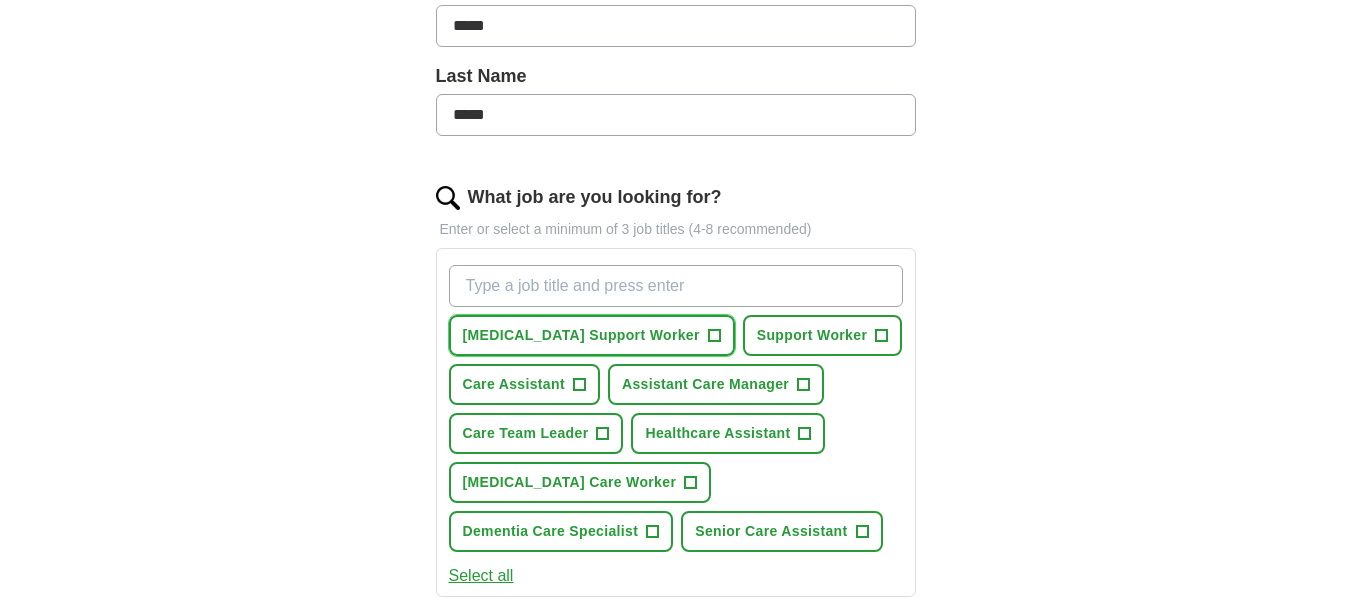 click on "+" at bounding box center [714, 336] 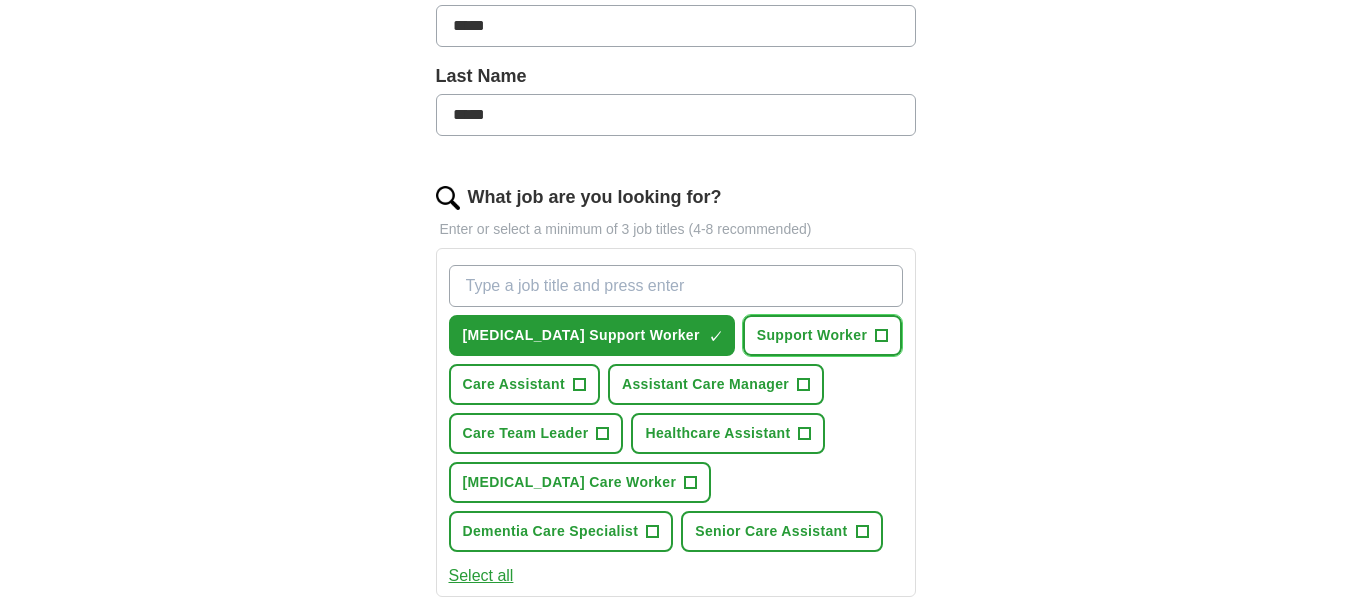 click on "+" at bounding box center [882, 336] 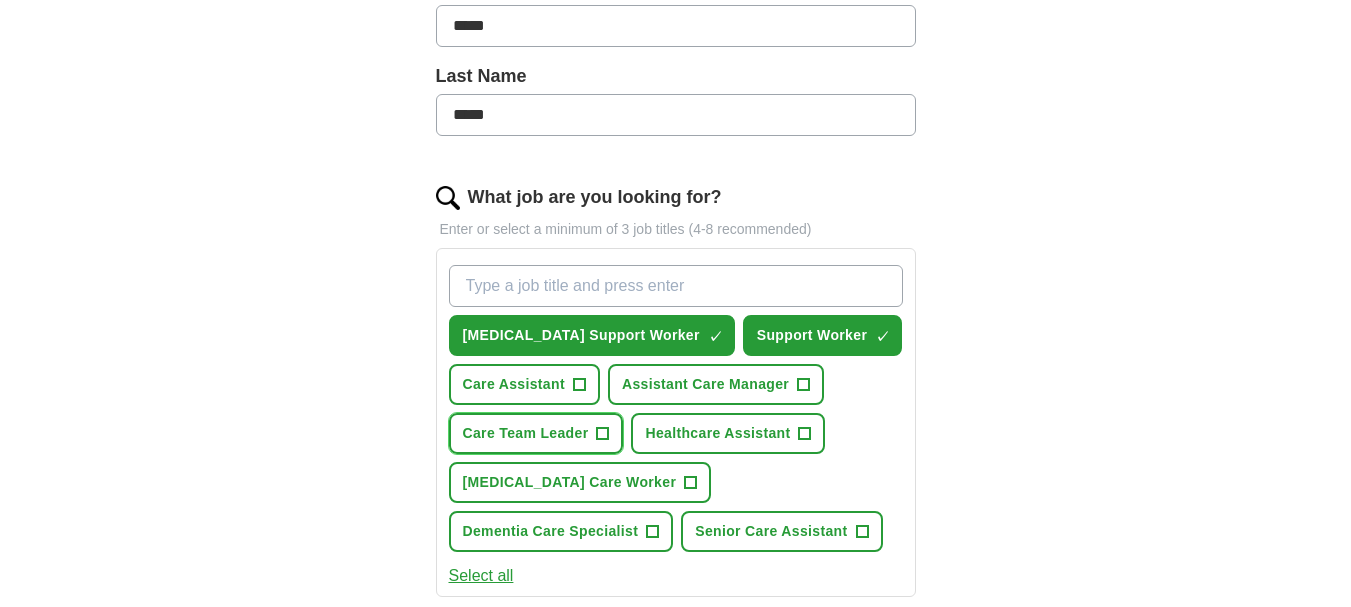 click on "Care Team Leader +" at bounding box center [536, 433] 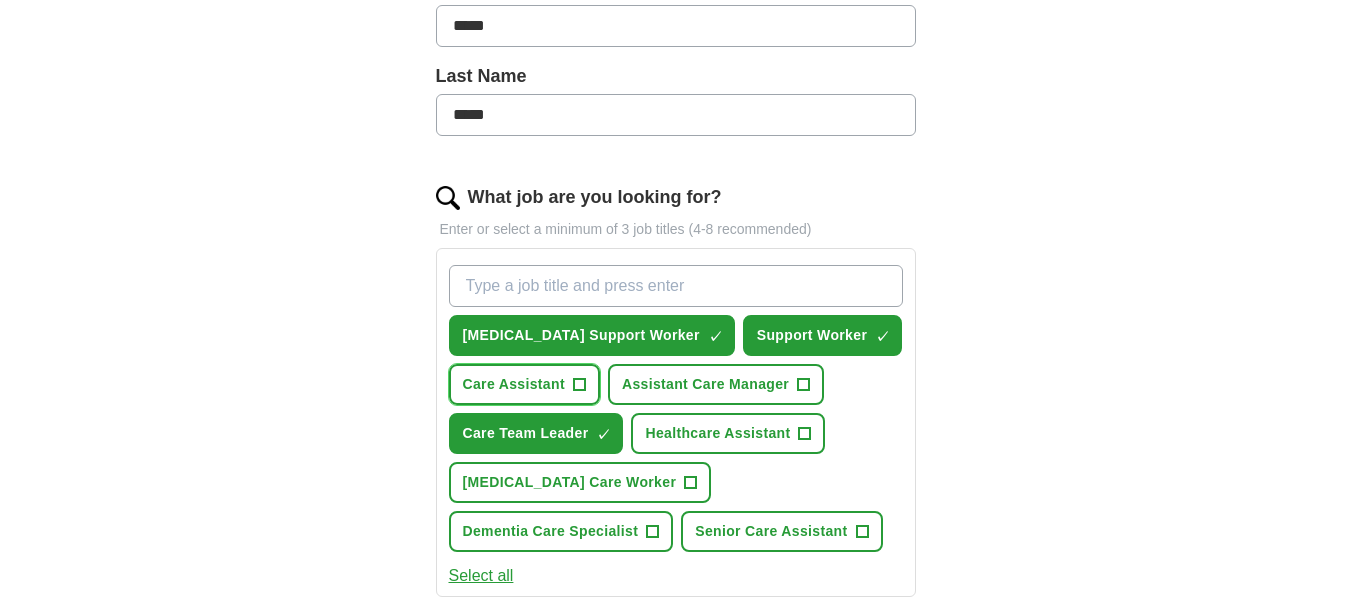 click on "+" at bounding box center (579, 385) 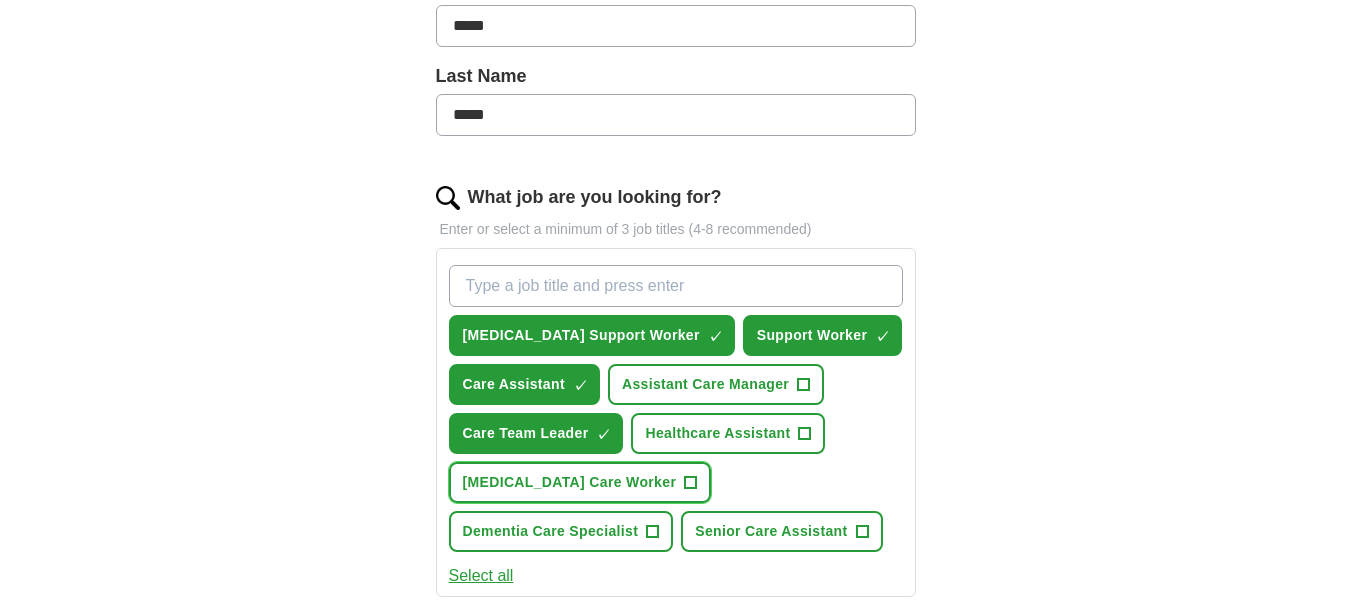 click on "+" at bounding box center (691, 483) 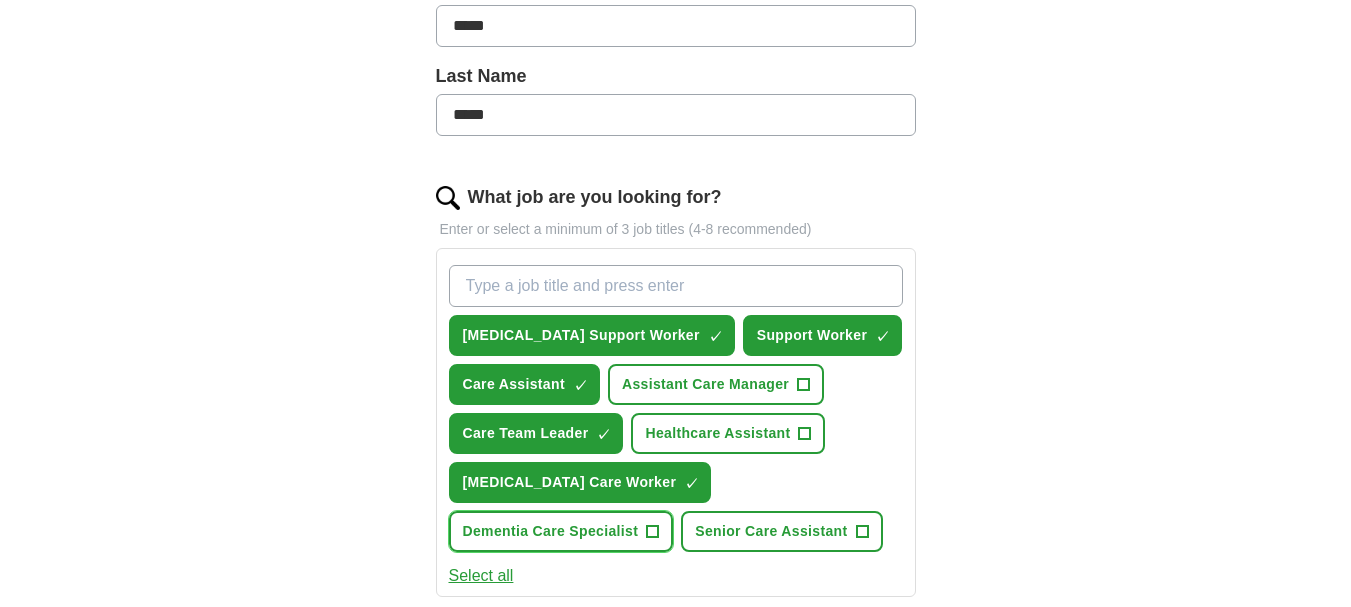 click on "Dementia Care Specialist +" at bounding box center [561, 531] 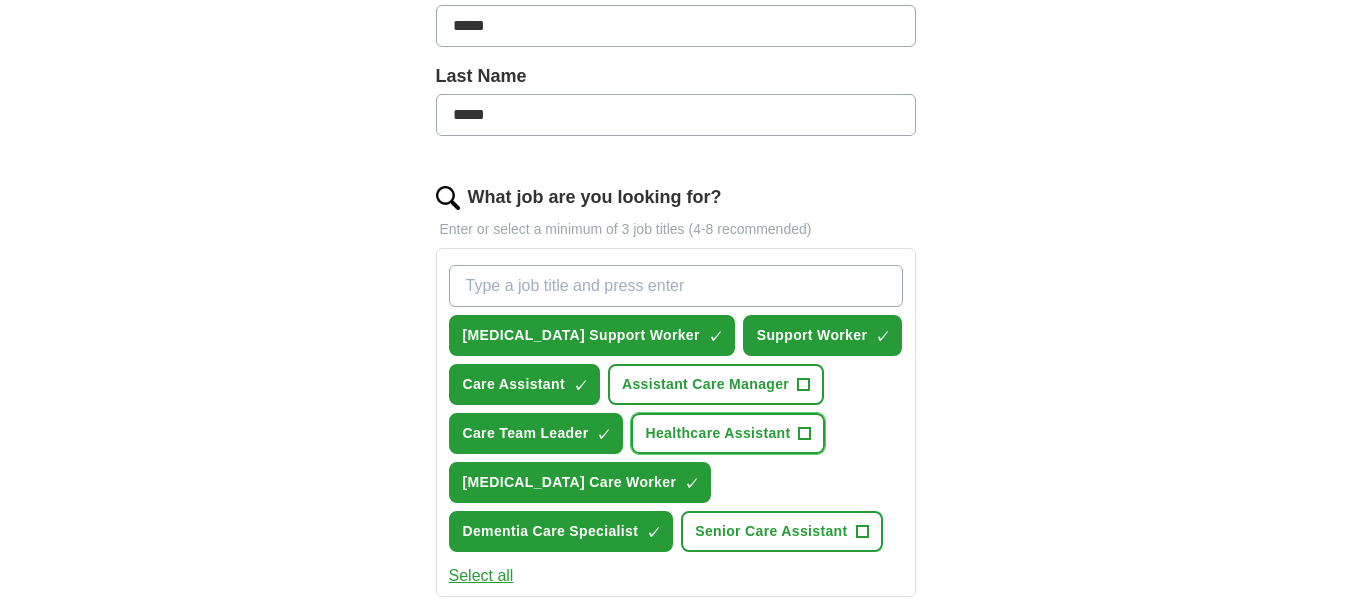 click on "Healthcare Assistant" at bounding box center (717, 433) 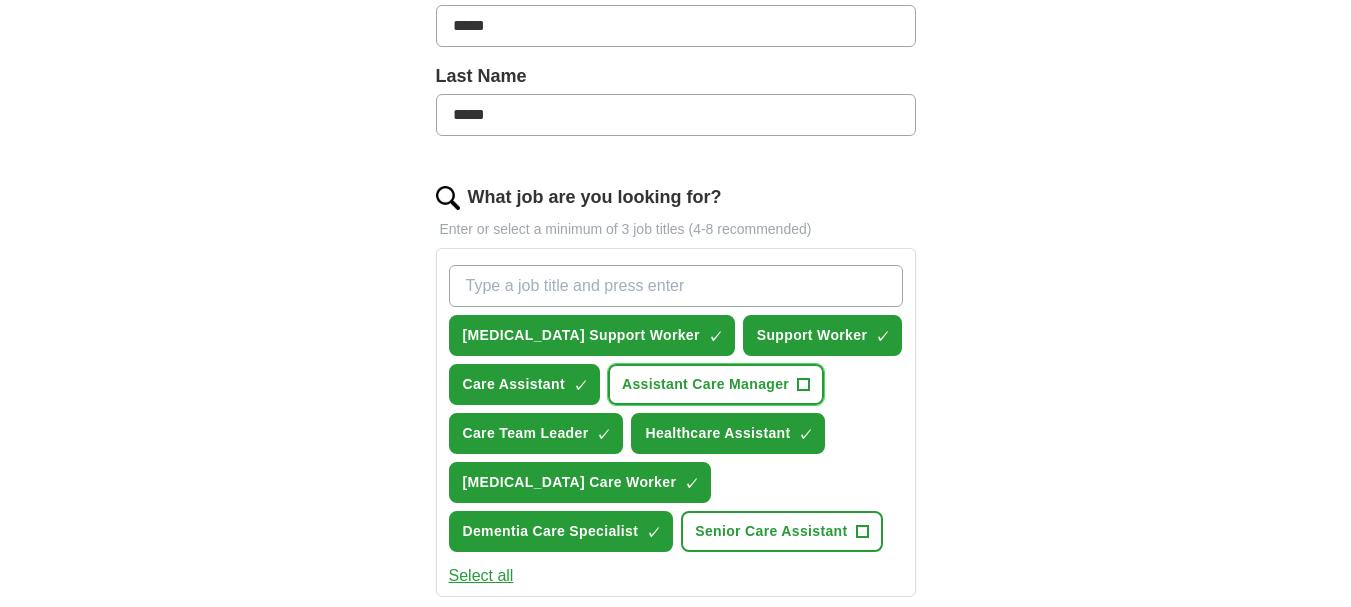 click on "+" at bounding box center [804, 385] 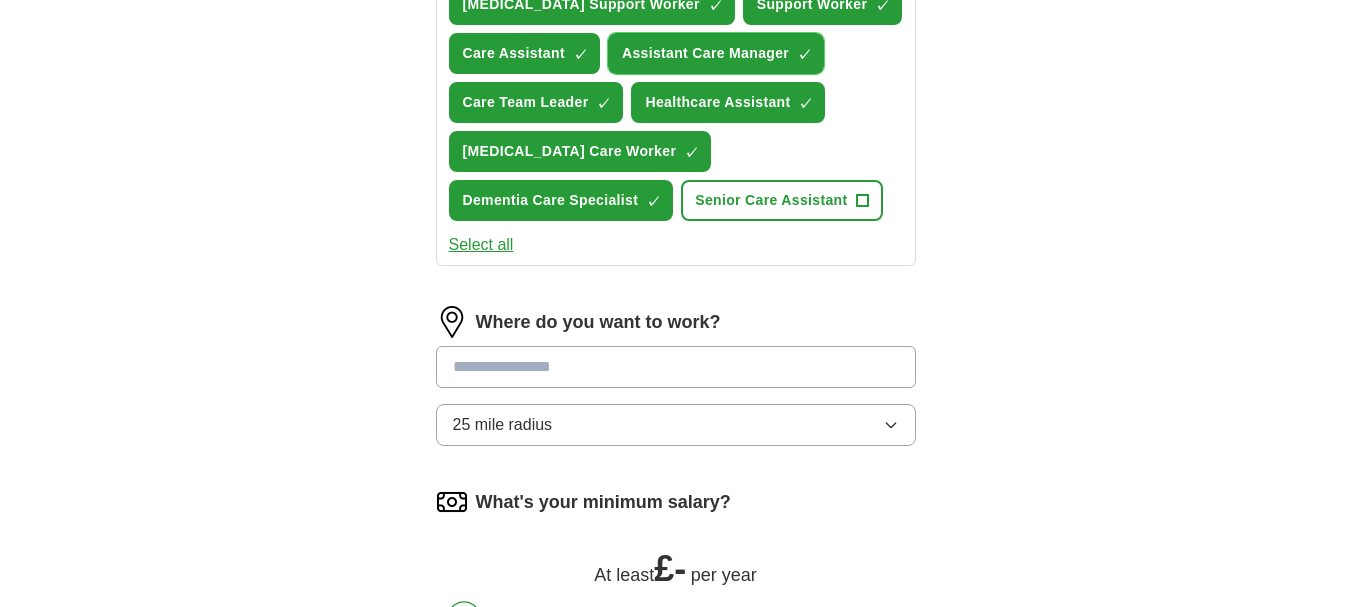 scroll, scrollTop: 835, scrollLeft: 0, axis: vertical 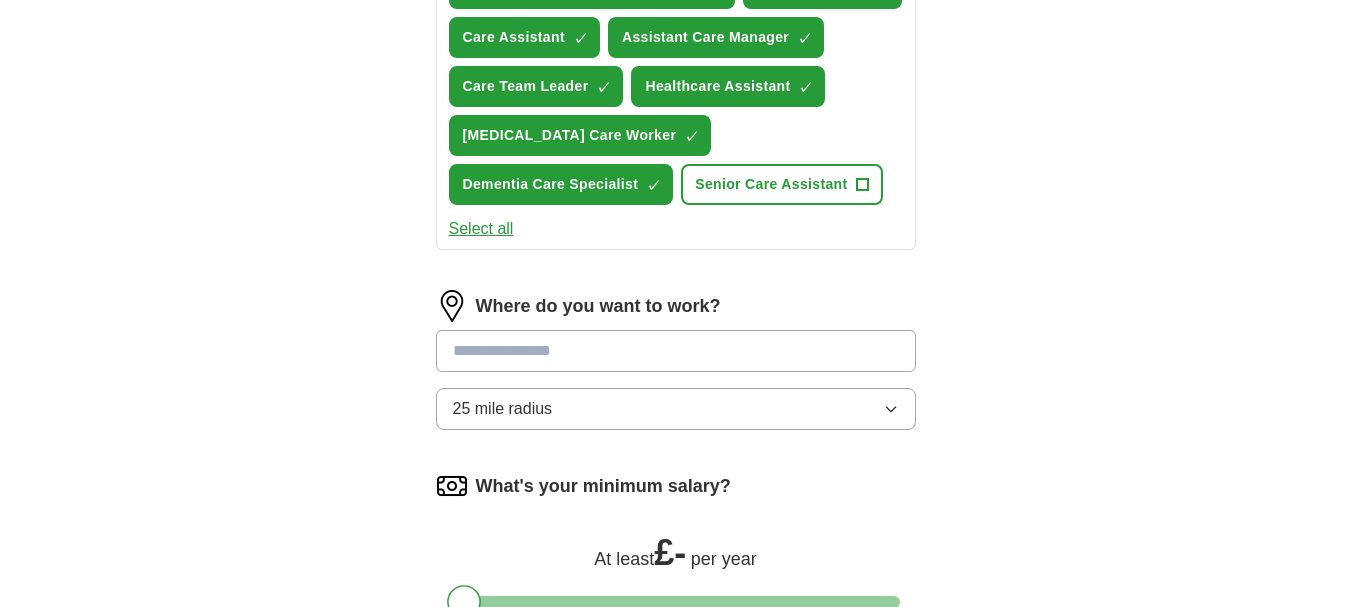 click at bounding box center (676, 351) 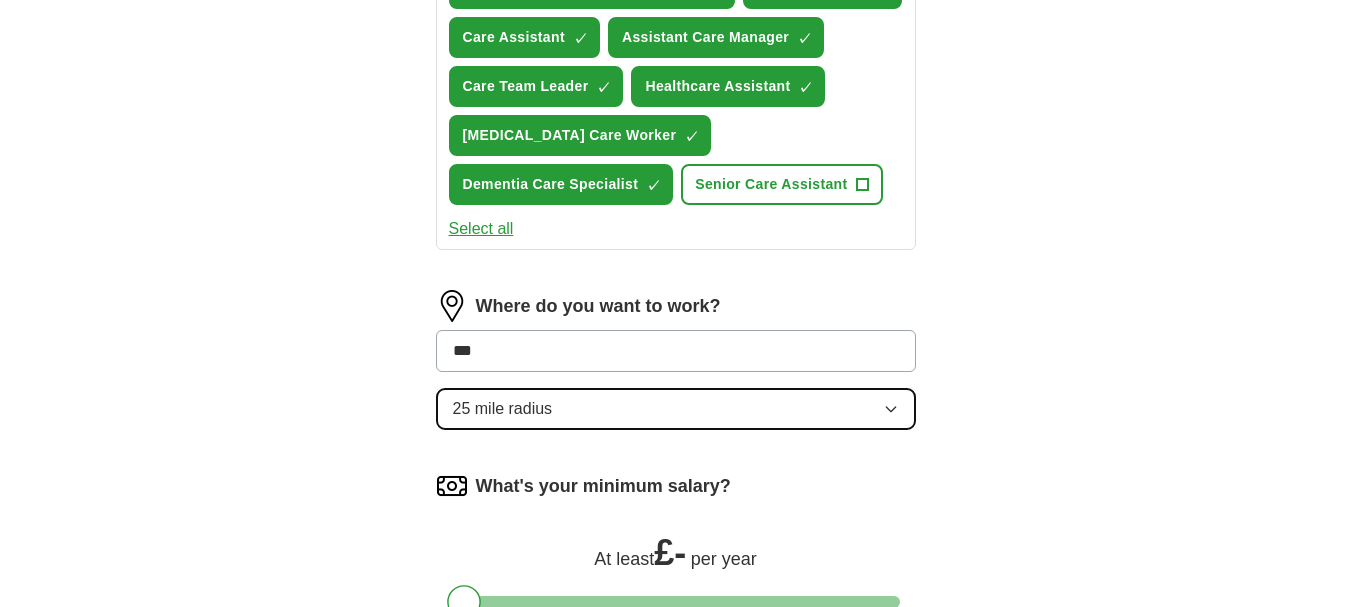 click on "25 mile radius" at bounding box center (676, 409) 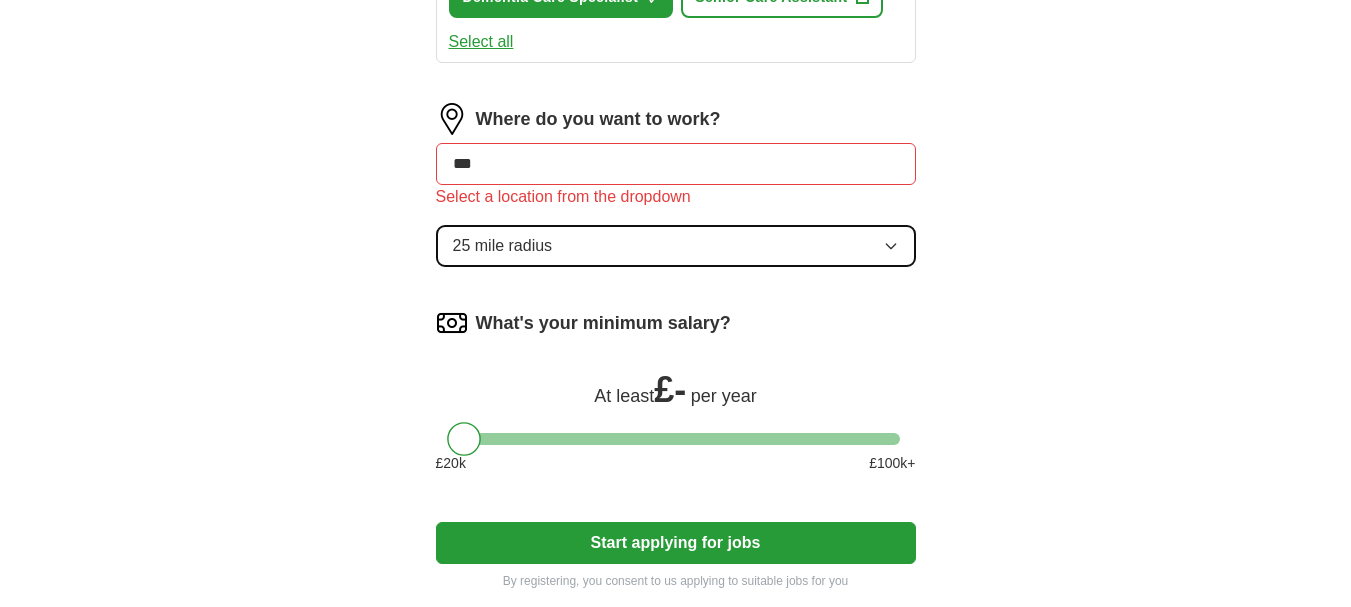 scroll, scrollTop: 1019, scrollLeft: 0, axis: vertical 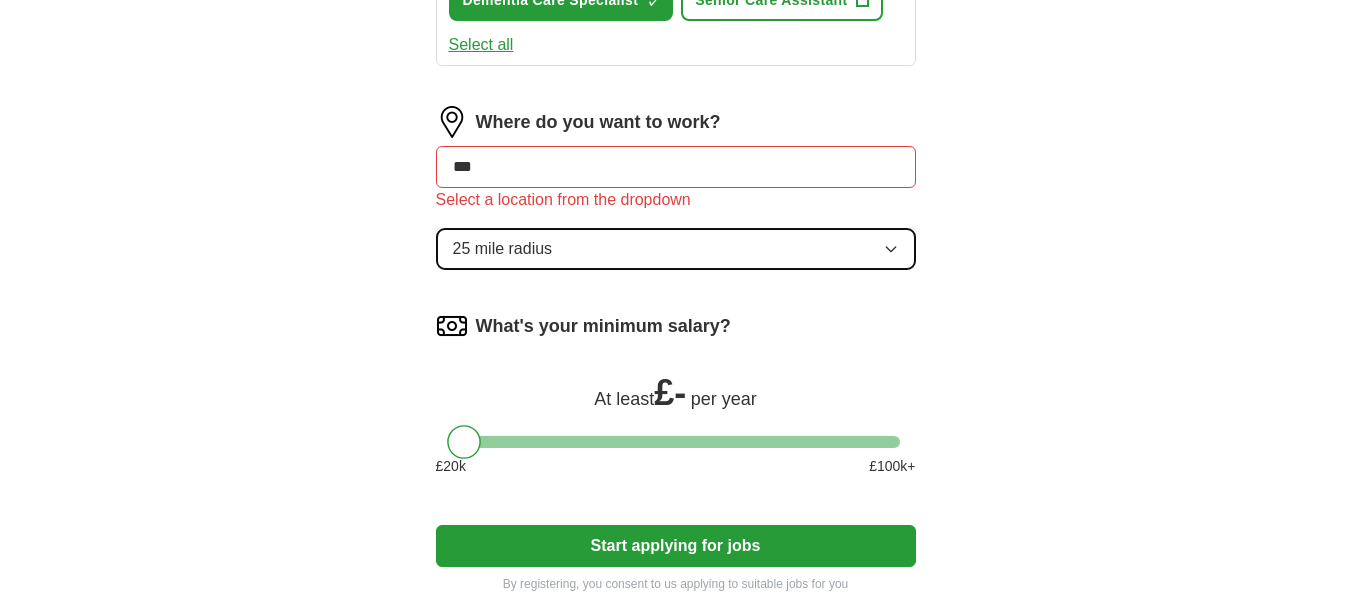 click on "25 mile radius" at bounding box center [676, 249] 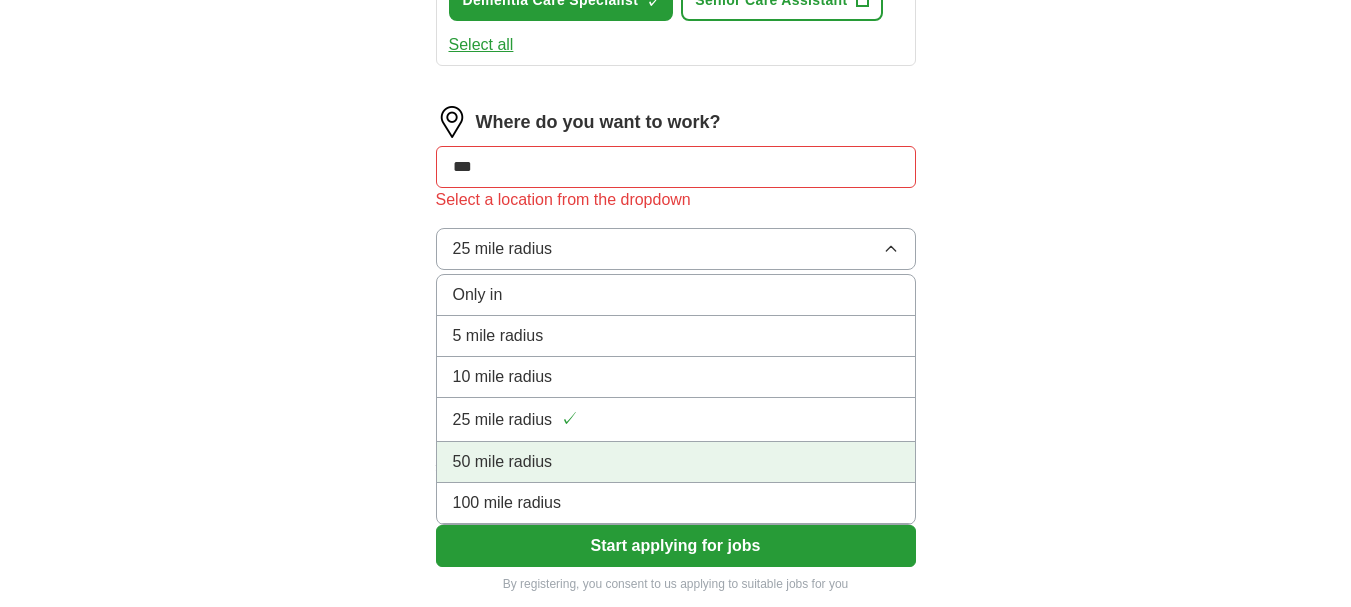 click on "50 mile radius" at bounding box center (676, 462) 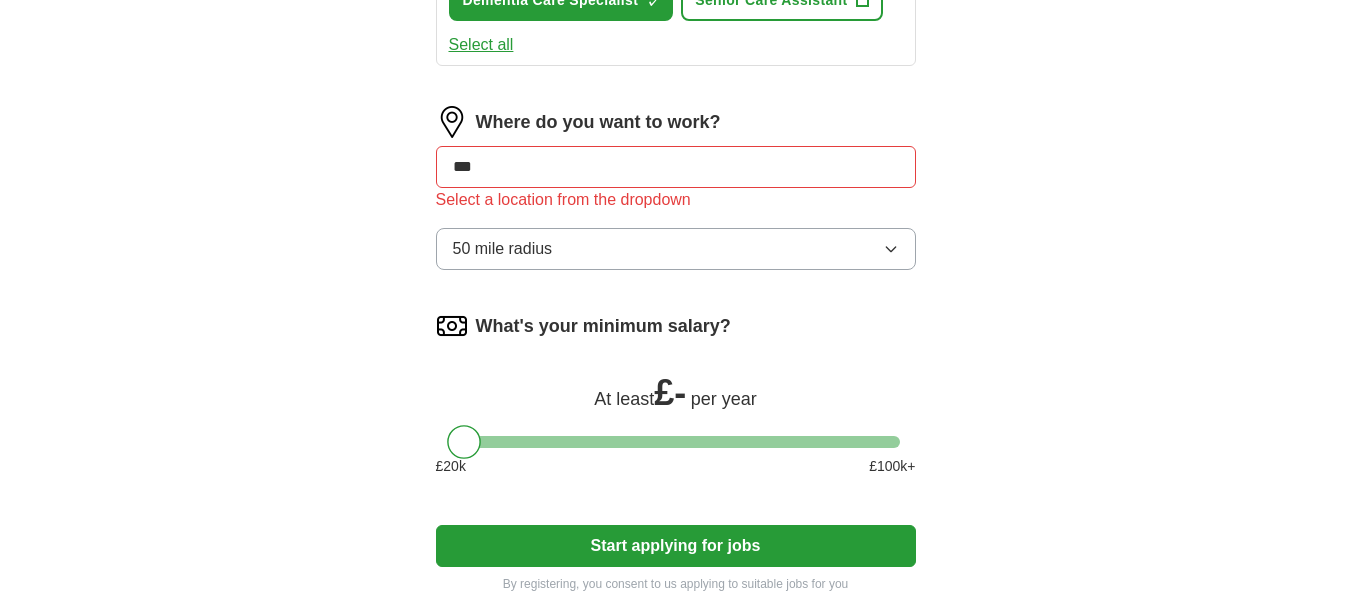 click at bounding box center (676, 442) 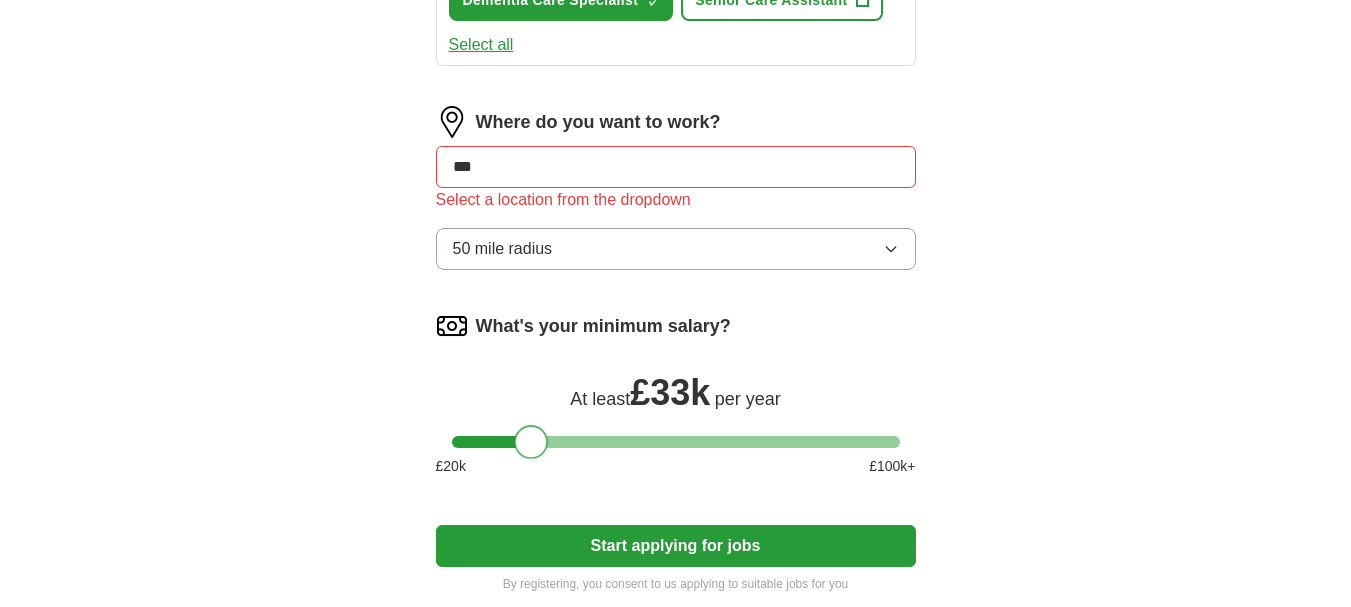 click at bounding box center (531, 442) 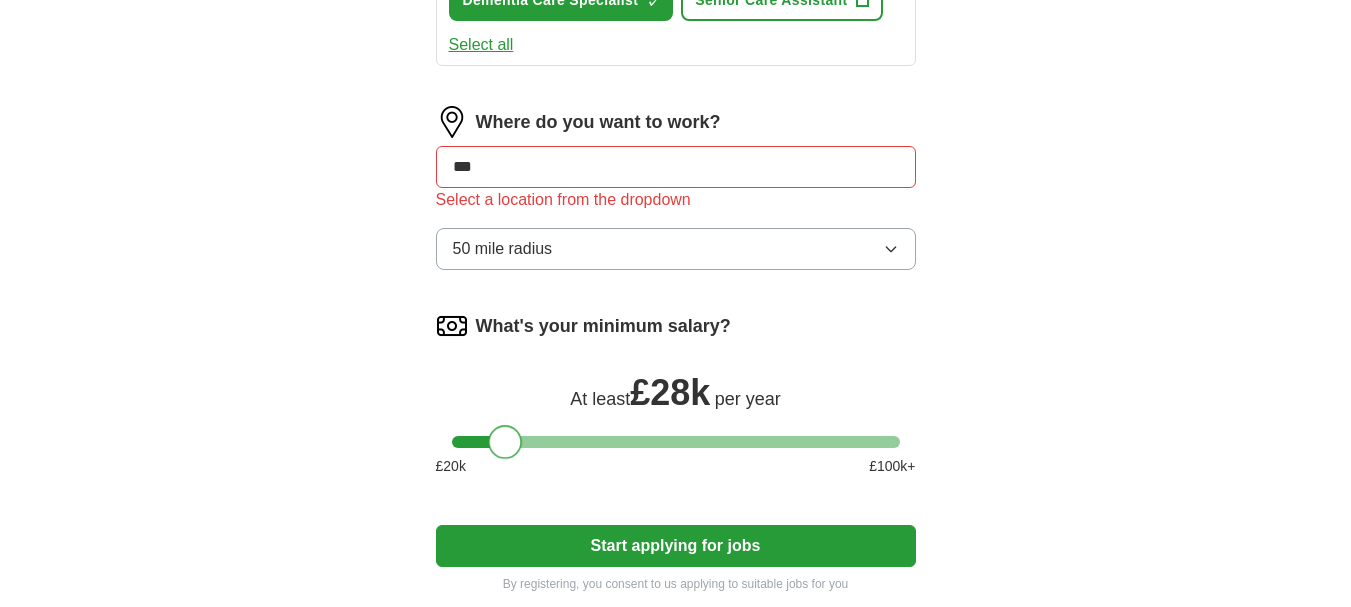 click at bounding box center (676, 442) 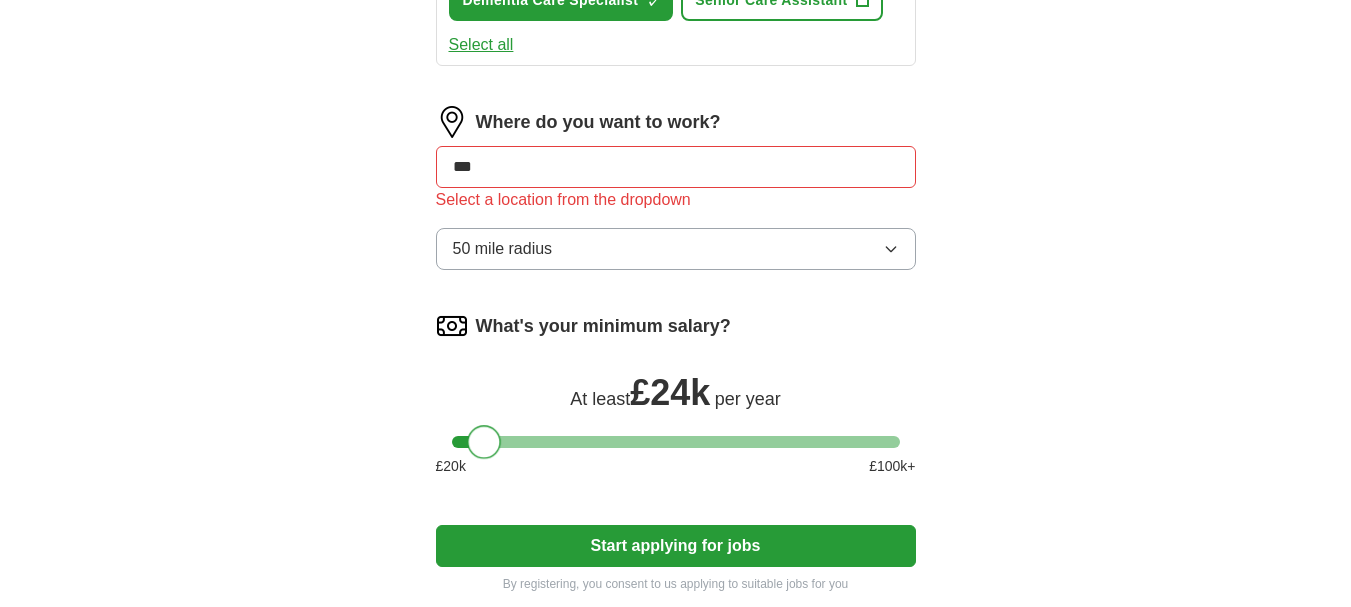 drag, startPoint x: 479, startPoint y: 444, endPoint x: 495, endPoint y: 447, distance: 16.27882 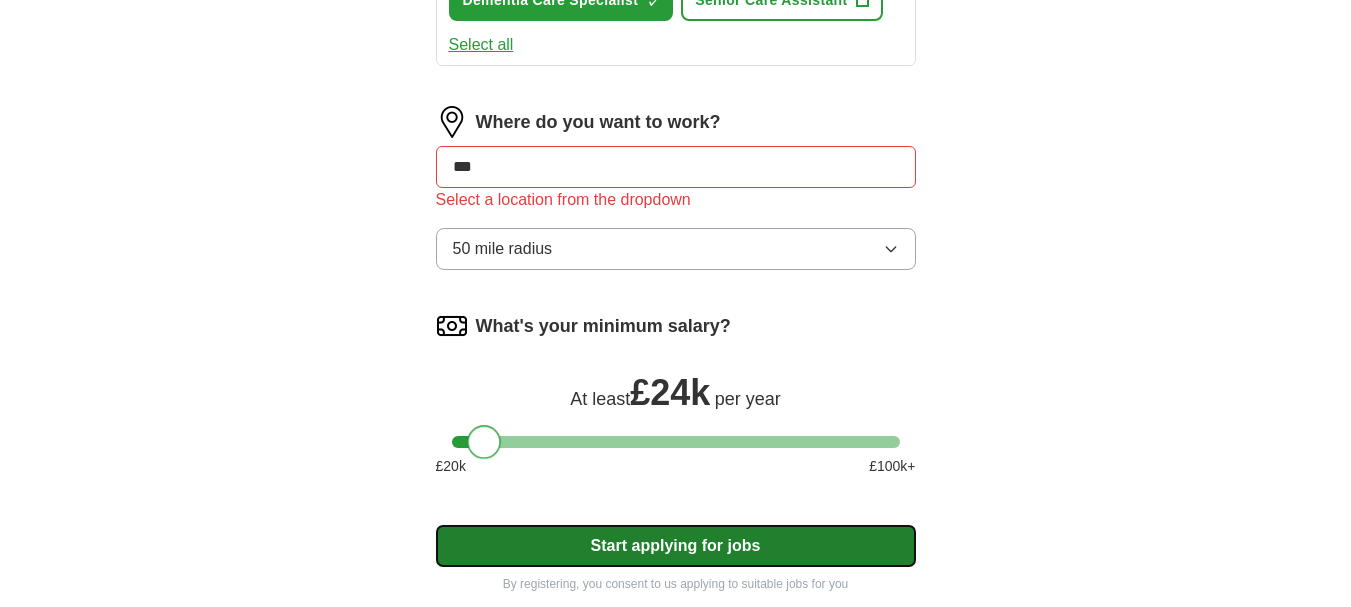 click on "Start applying for jobs" at bounding box center (676, 546) 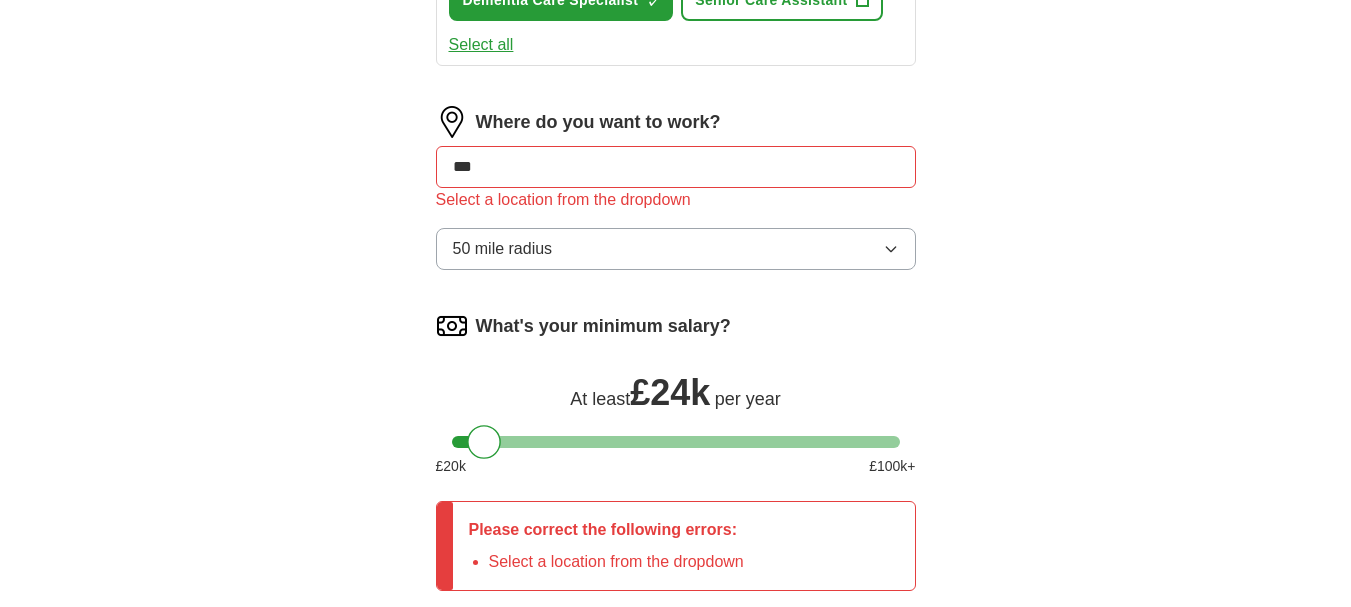 click on "***" at bounding box center [676, 167] 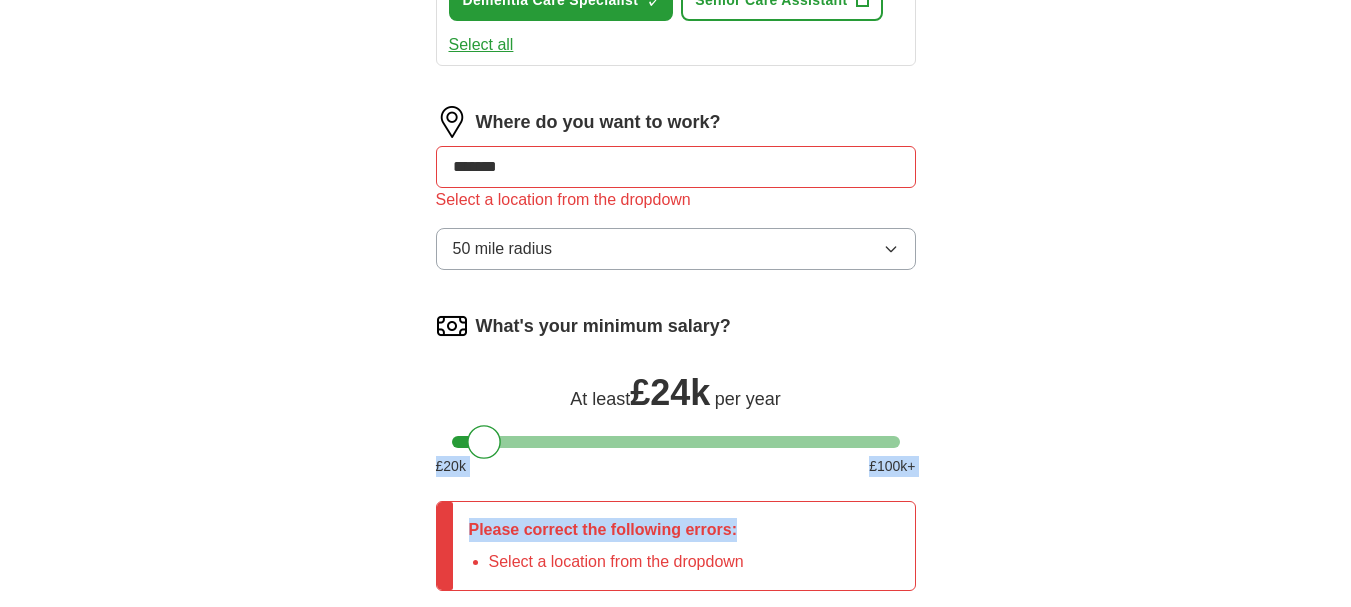 drag, startPoint x: 1347, startPoint y: 424, endPoint x: 1365, endPoint y: 522, distance: 99.63935 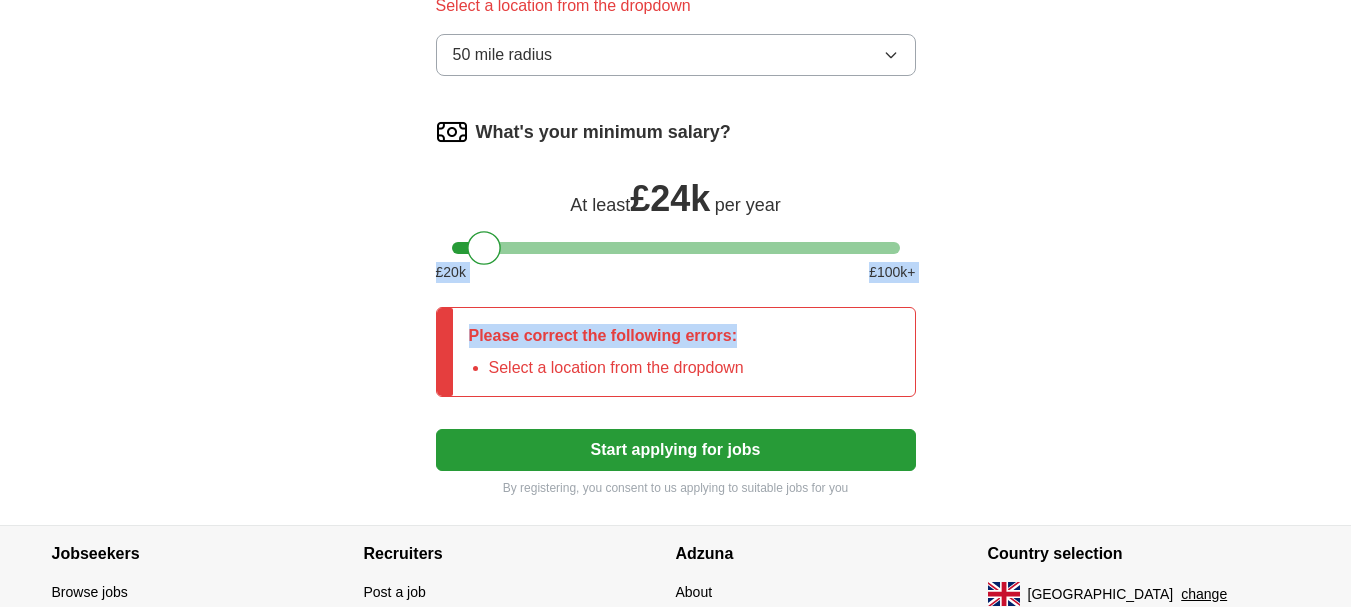 scroll, scrollTop: 1250, scrollLeft: 0, axis: vertical 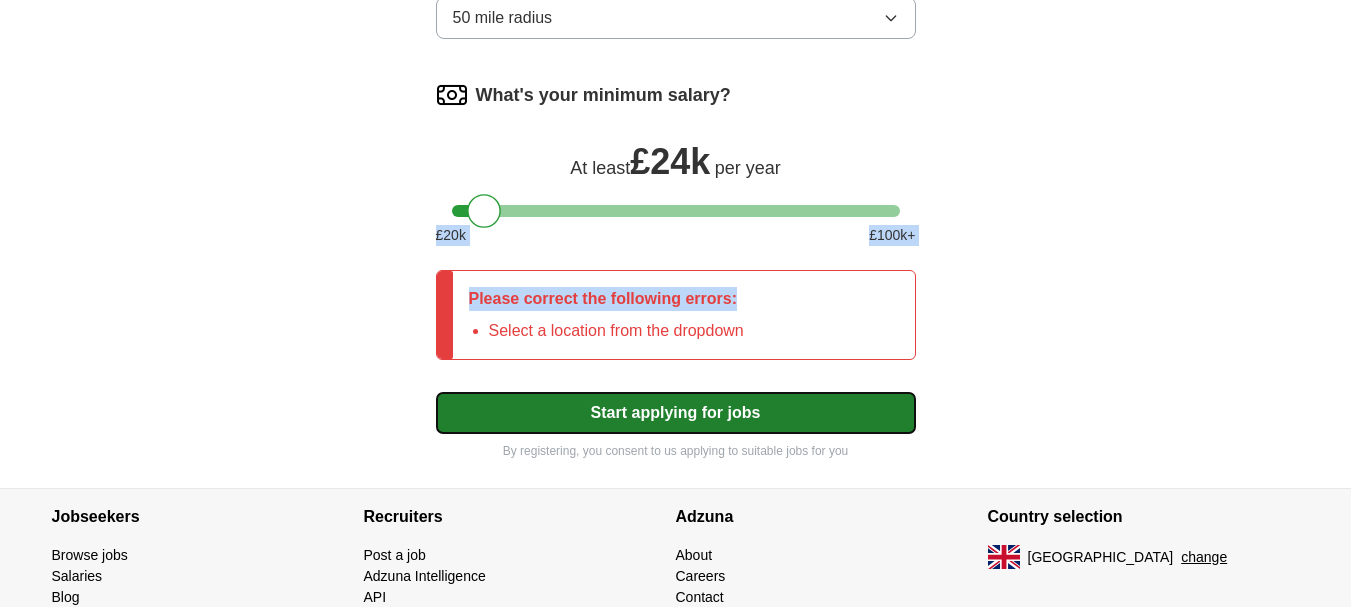 click on "Start applying for jobs" at bounding box center [676, 413] 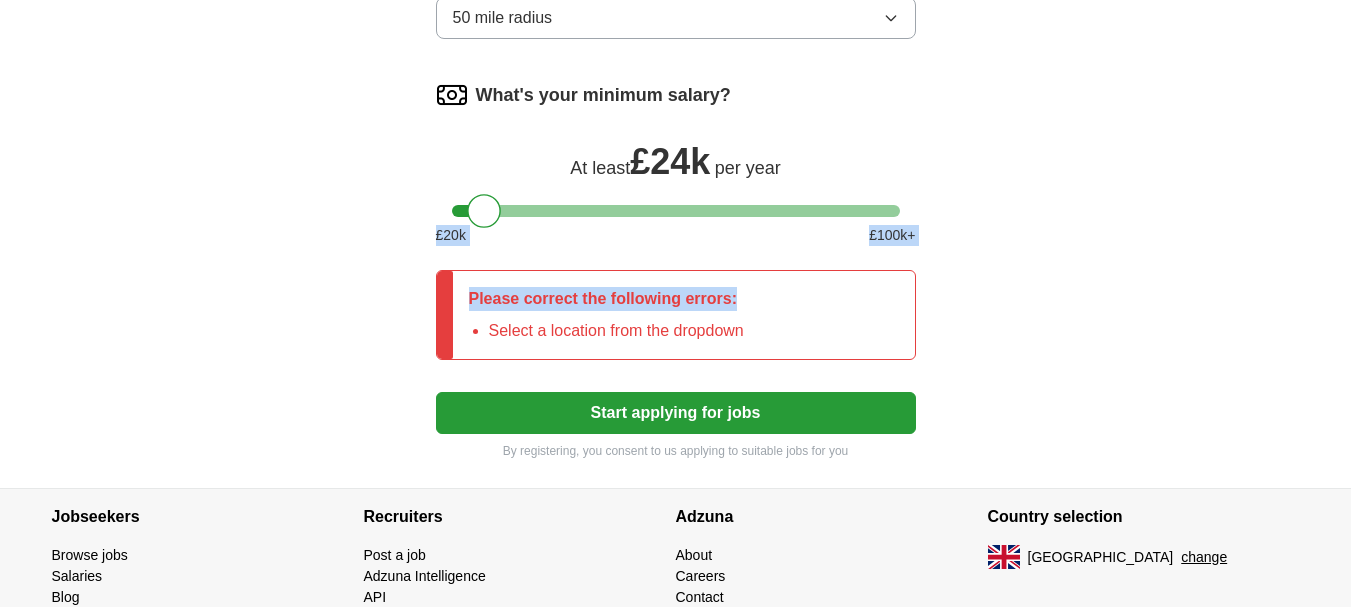 click on "Let  ApplyIQ  do the hard work of searching and applying for jobs. Just tell us what you're looking for, and we'll do the rest. Select a CV IKOTT UDUAKOBONG [PERSON_NAME] CV.docx [DATE] 12:19 Upload a different  CV By uploading your  CV  you agree to our   T&Cs   and   Privacy Notice . First Name ***** Last Name ***** What job are you looking for? Enter or select a minimum of 3 job titles (4-8 recommended) [MEDICAL_DATA] Support Worker ✓ × Support Worker ✓ × Care Assistant ✓ × Assistant Care Manager ✓ × Care Team Leader ✓ × Healthcare Assistant ✓ × [MEDICAL_DATA] Care Worker ✓ × Dementia Care Specialist ✓ × Senior Care Assistant + Select all Where do you want to work? ******* Select a location from the dropdown 50 mile radius What's your minimum salary? At least  £ 24k   per year £ 20 k £ 100 k+ Please correct the following errors: Select a location from the dropdown Start applying for jobs By registering, you consent to us applying to suitable jobs for you" at bounding box center (676, -295) 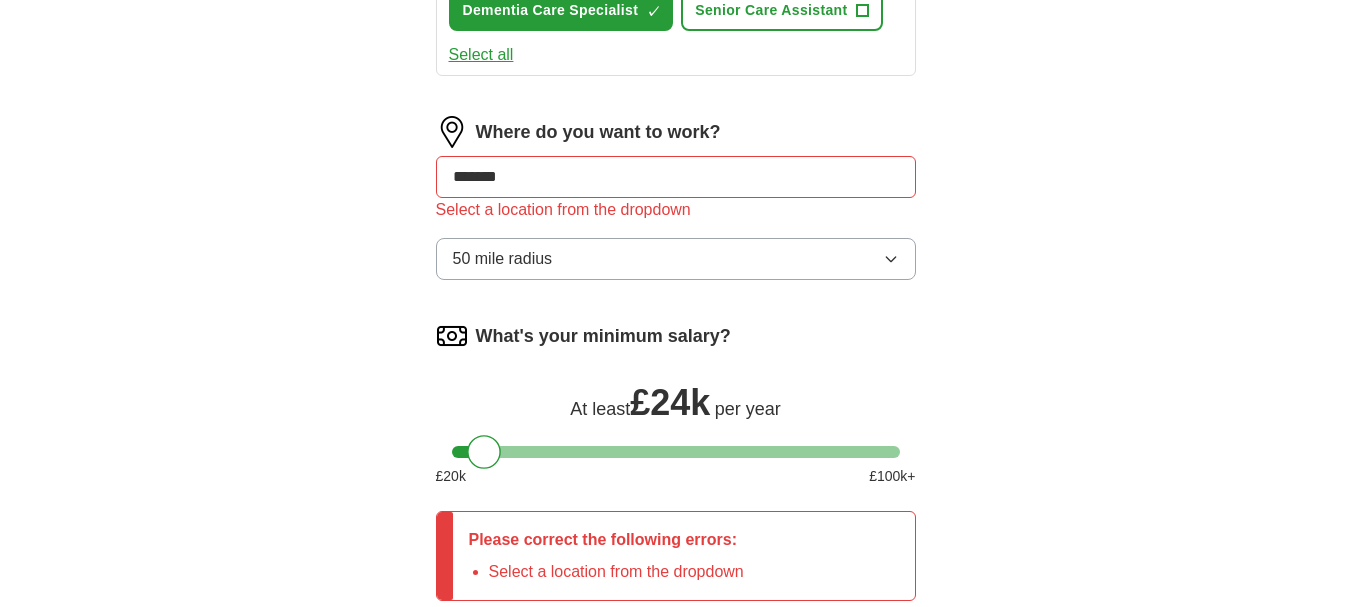 scroll, scrollTop: 995, scrollLeft: 0, axis: vertical 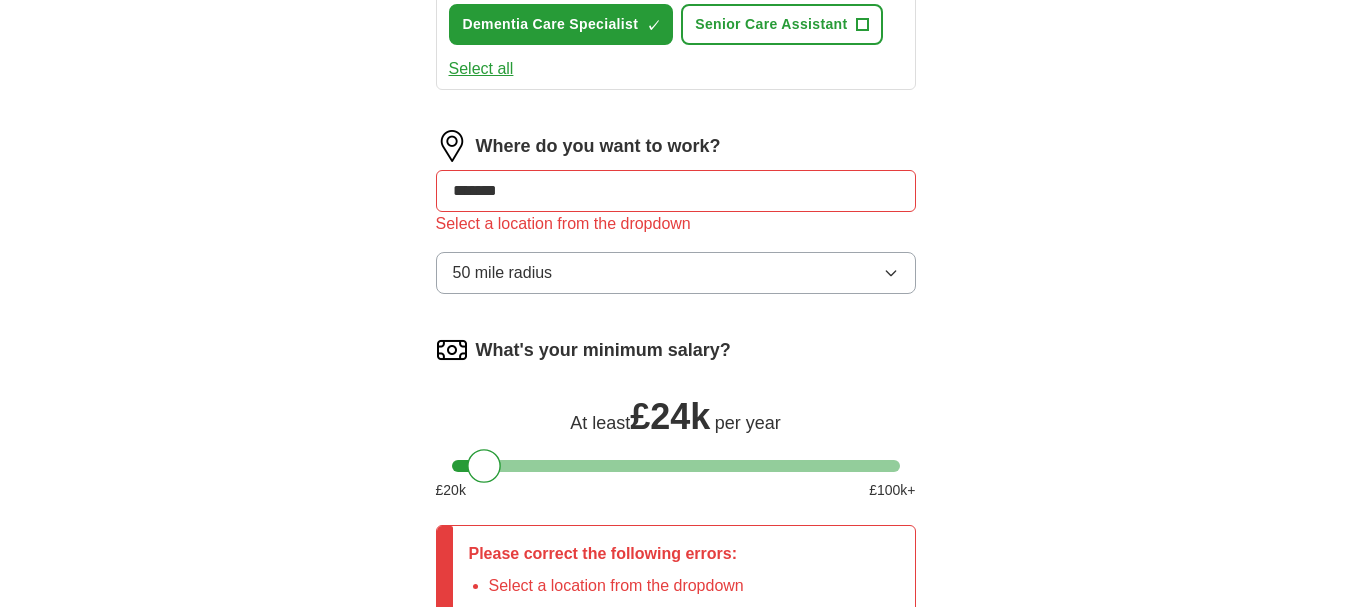 click on "*******" at bounding box center [676, 191] 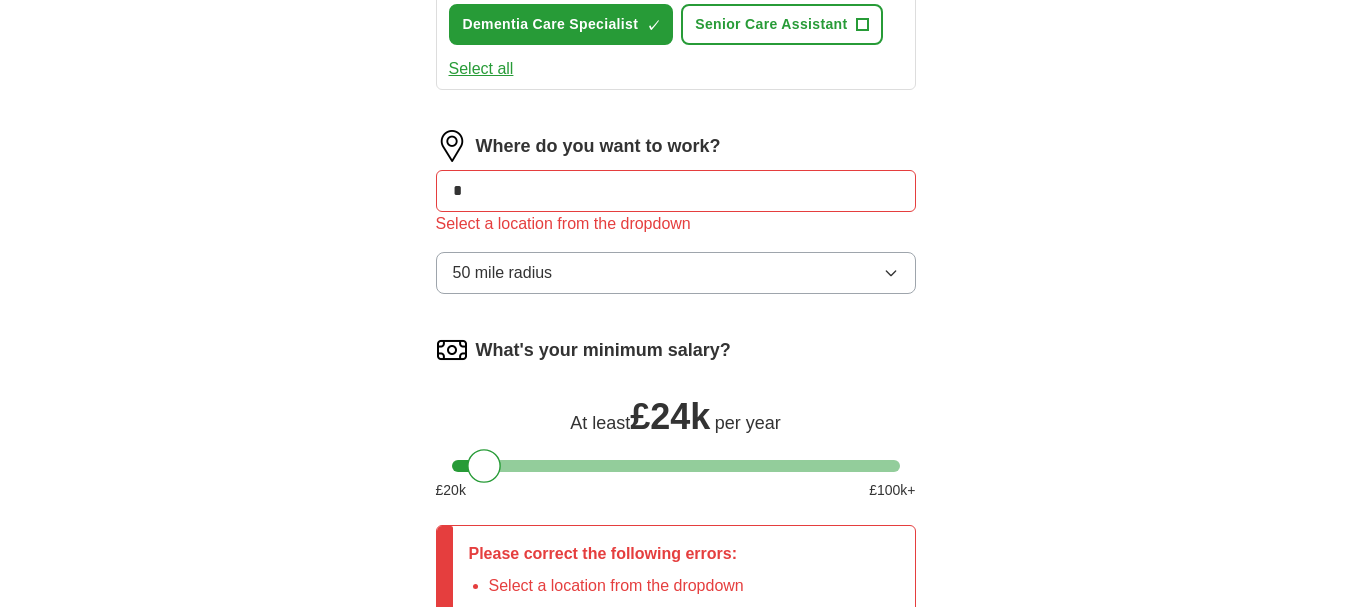 type on "*" 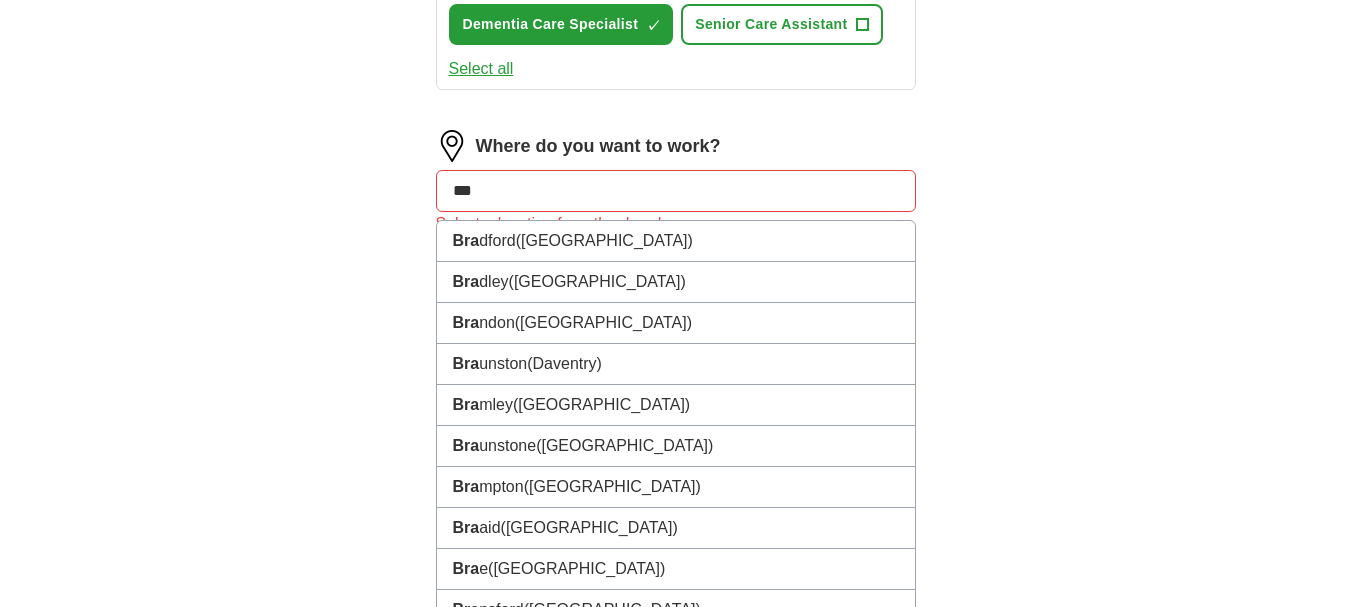 type on "****" 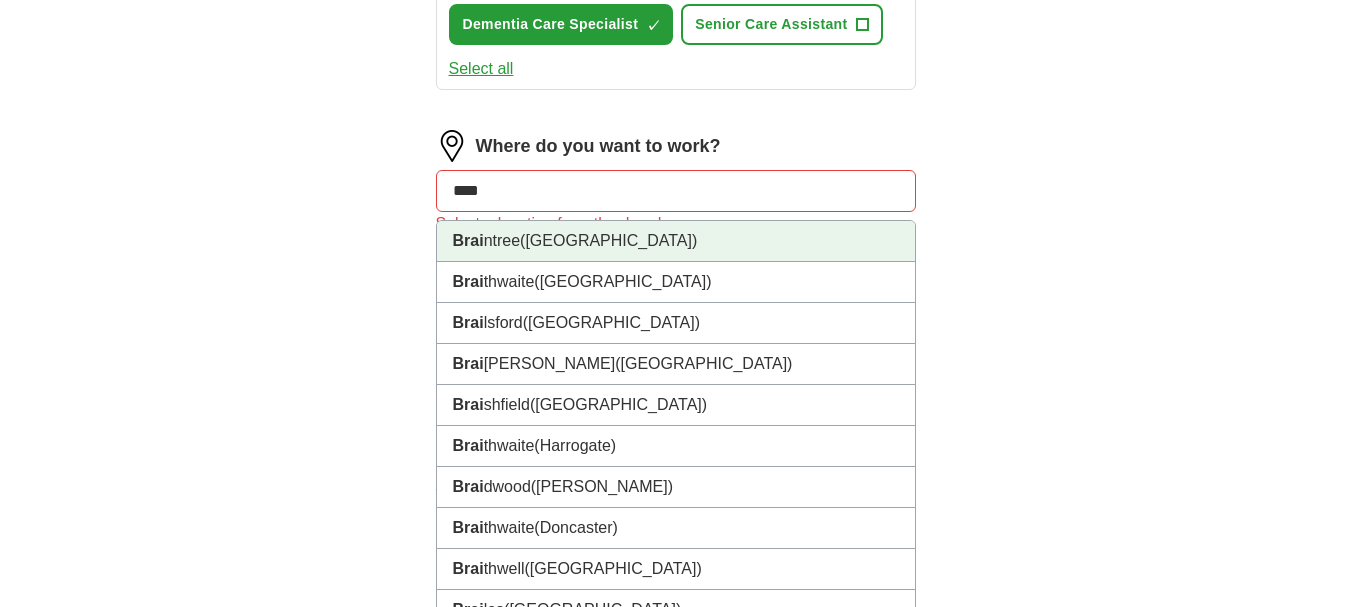 click on "Brai ntree  ([GEOGRAPHIC_DATA])" at bounding box center (676, 241) 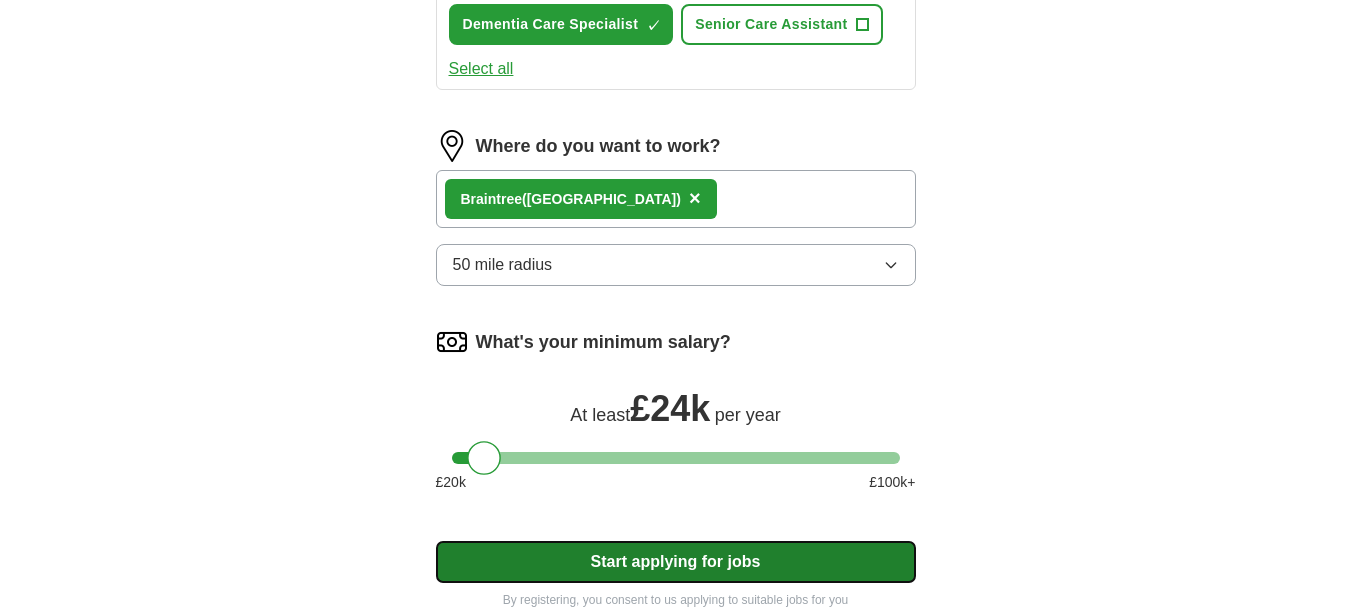 click on "Start applying for jobs" at bounding box center [676, 562] 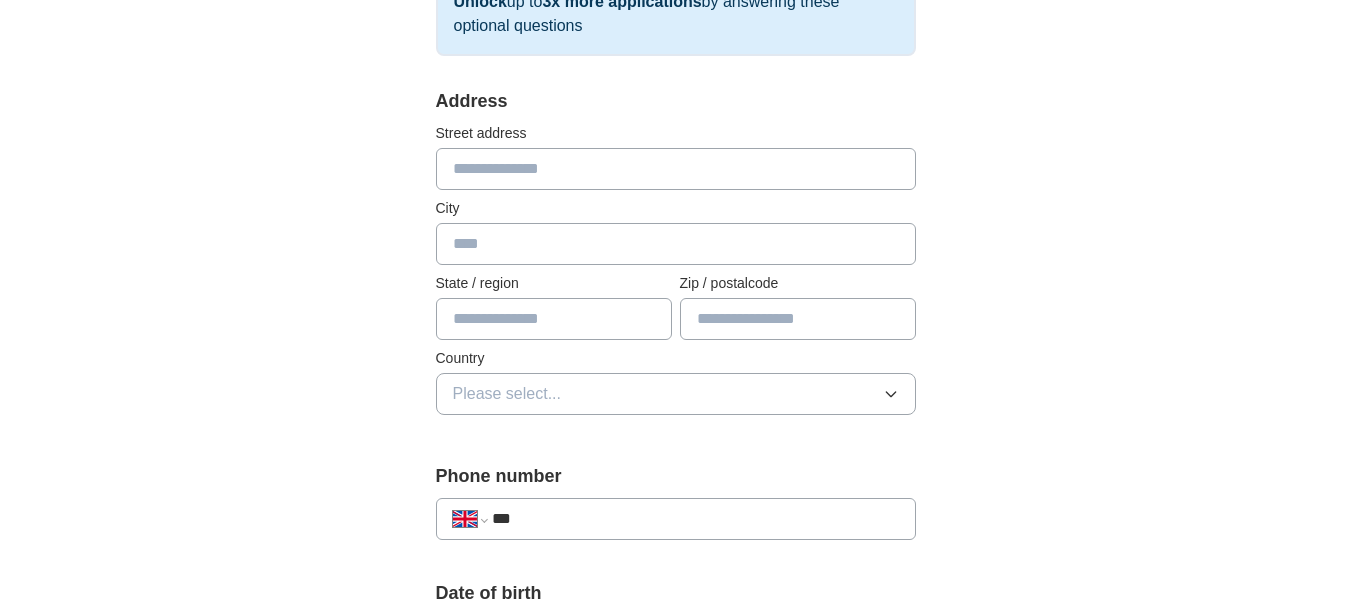 click at bounding box center (676, 169) 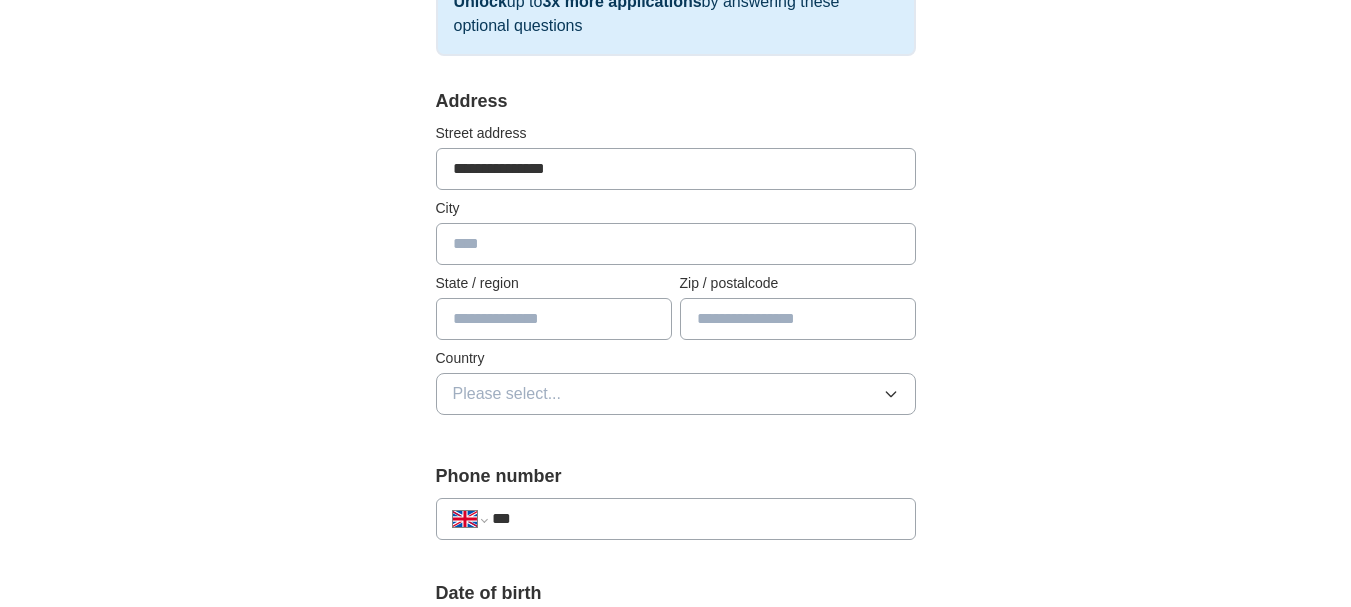 type on "*********" 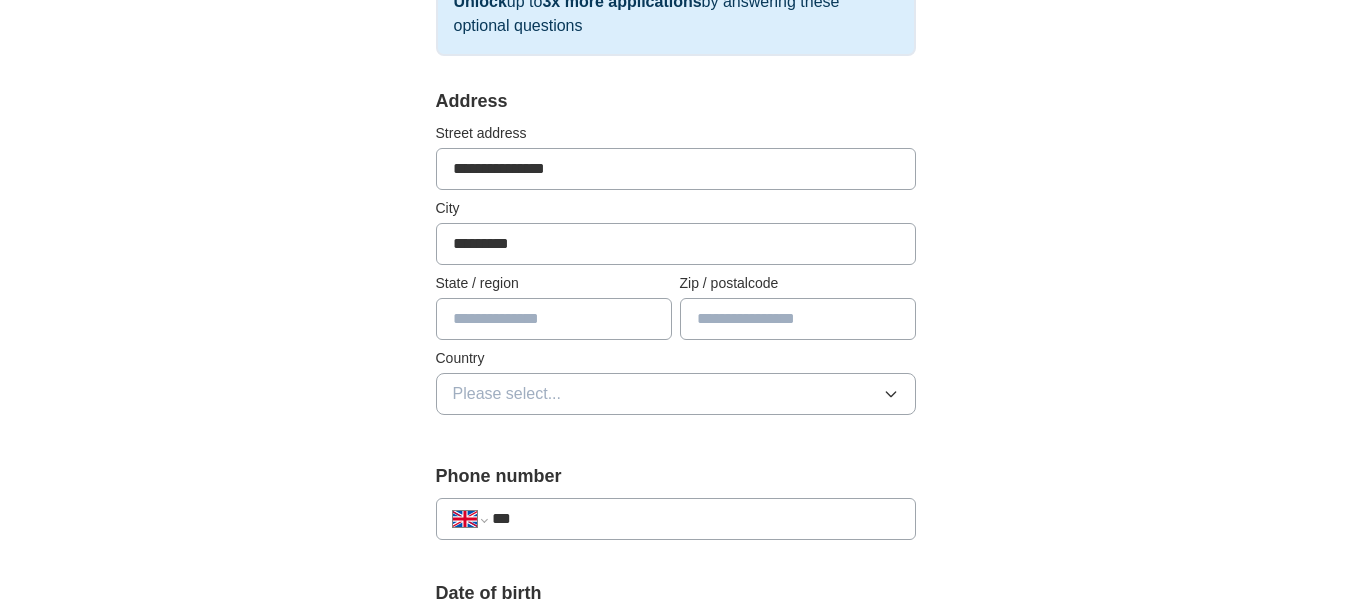 type on "*****" 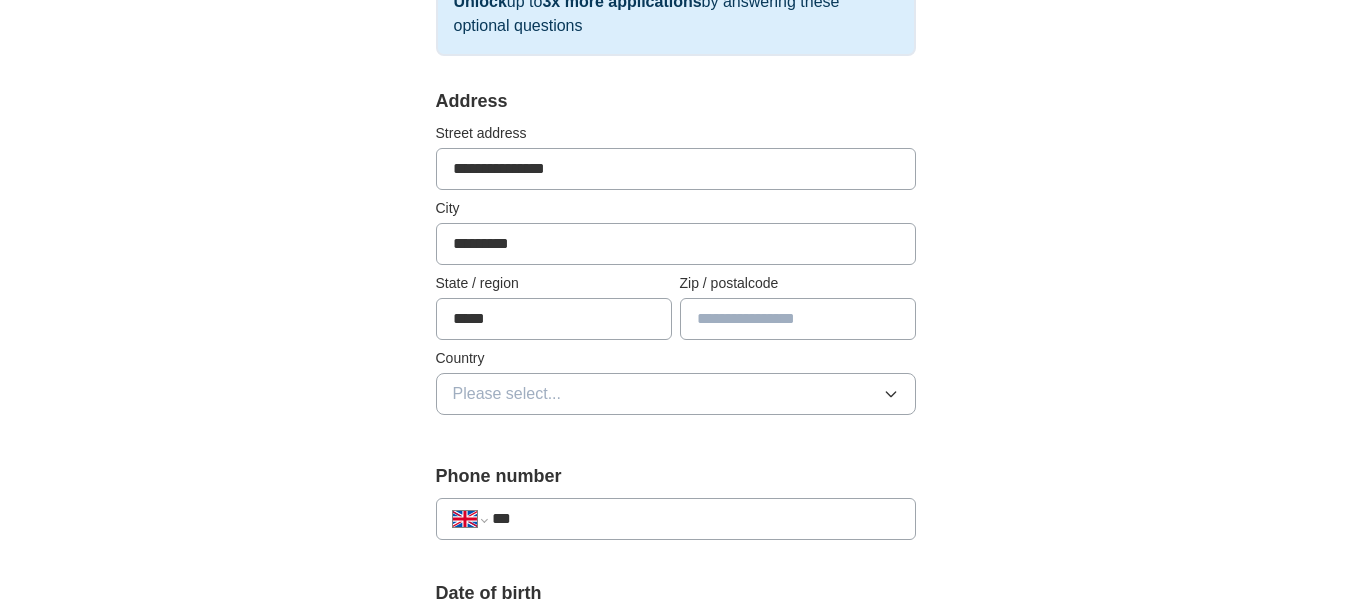 type on "*******" 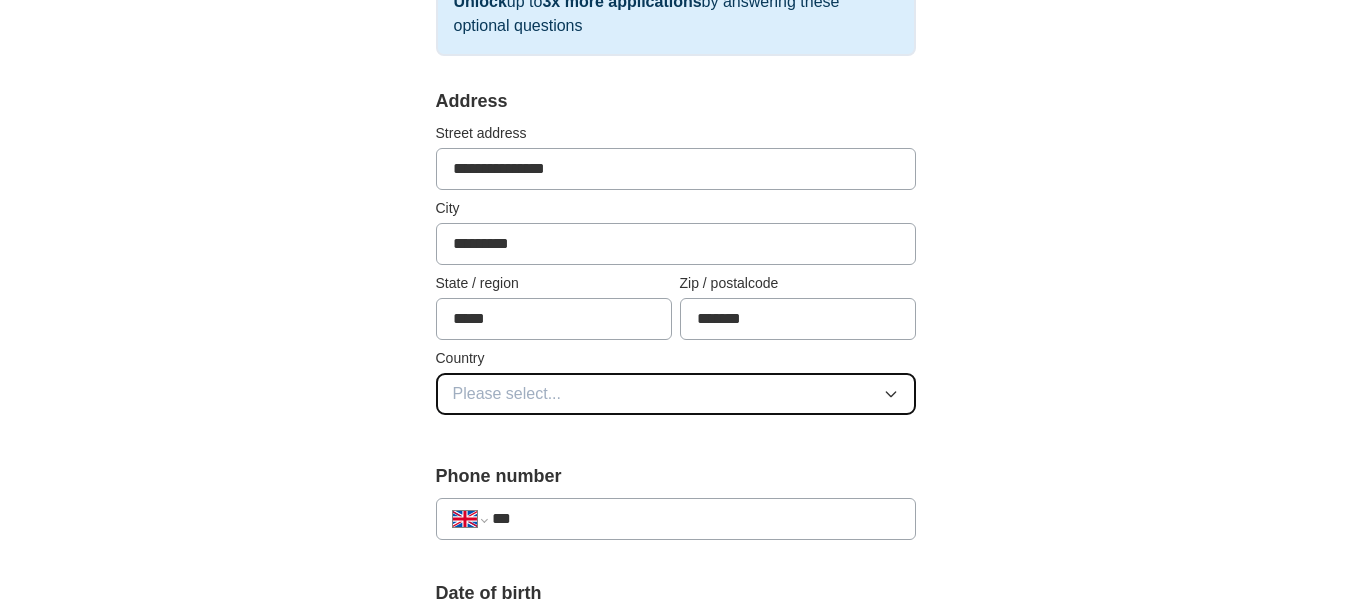 click on "Please select..." at bounding box center [676, 394] 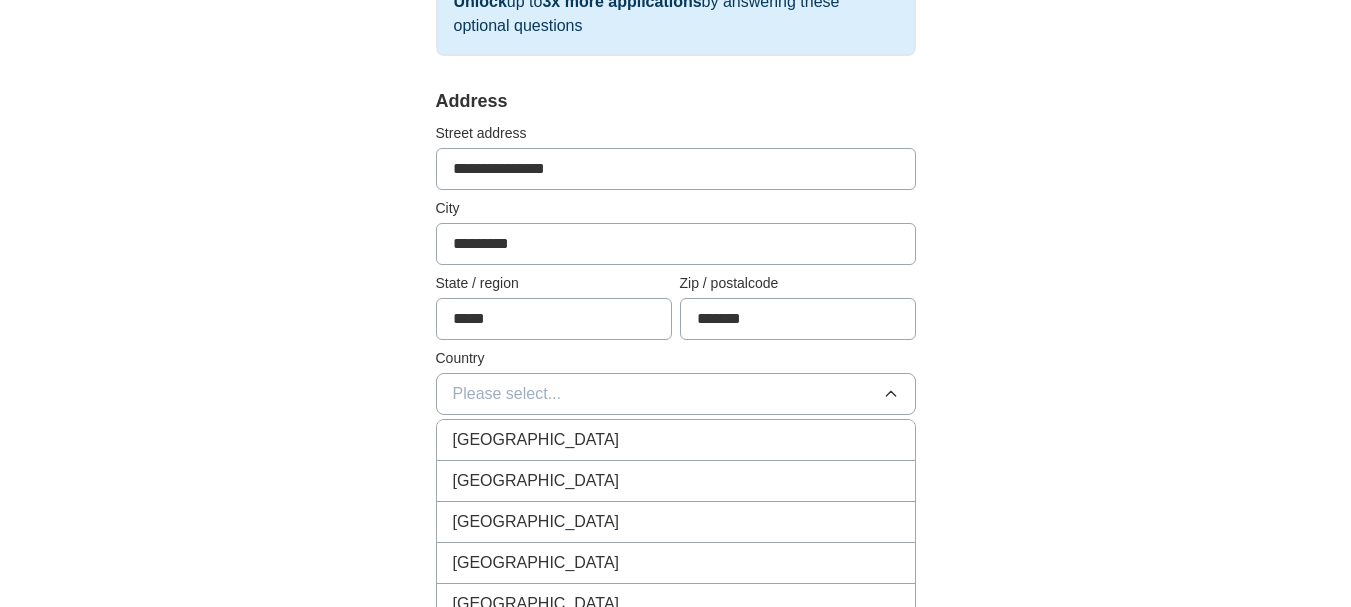 click on "[GEOGRAPHIC_DATA]" at bounding box center [676, 440] 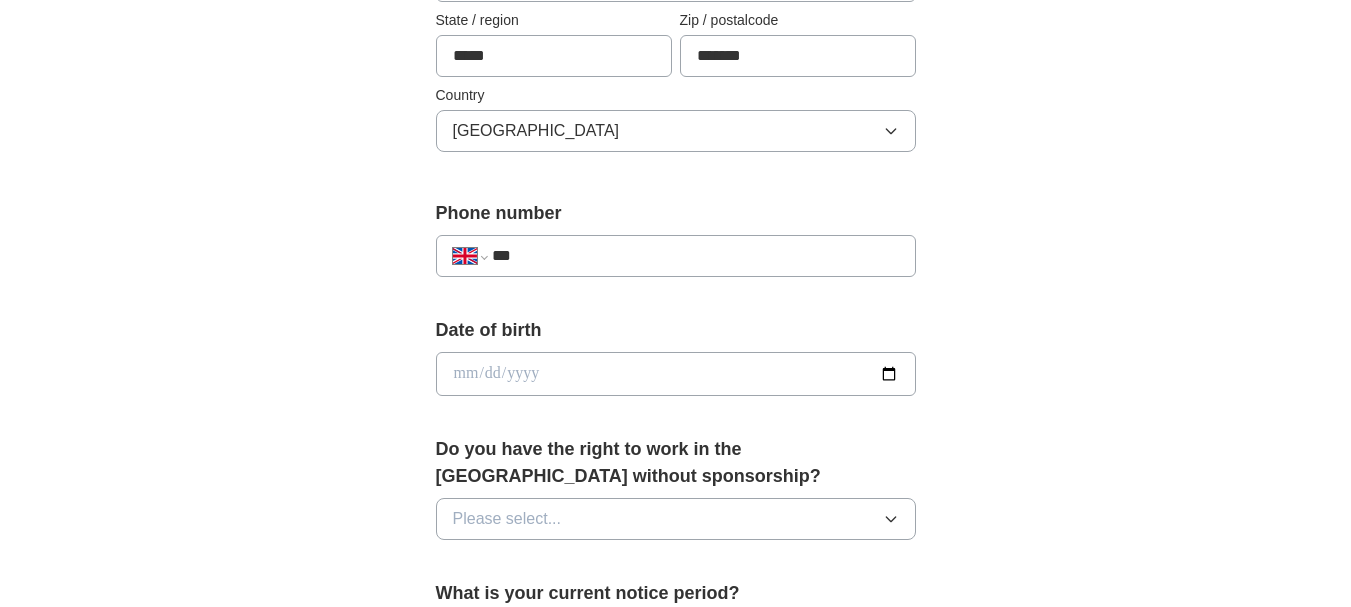 scroll, scrollTop: 640, scrollLeft: 0, axis: vertical 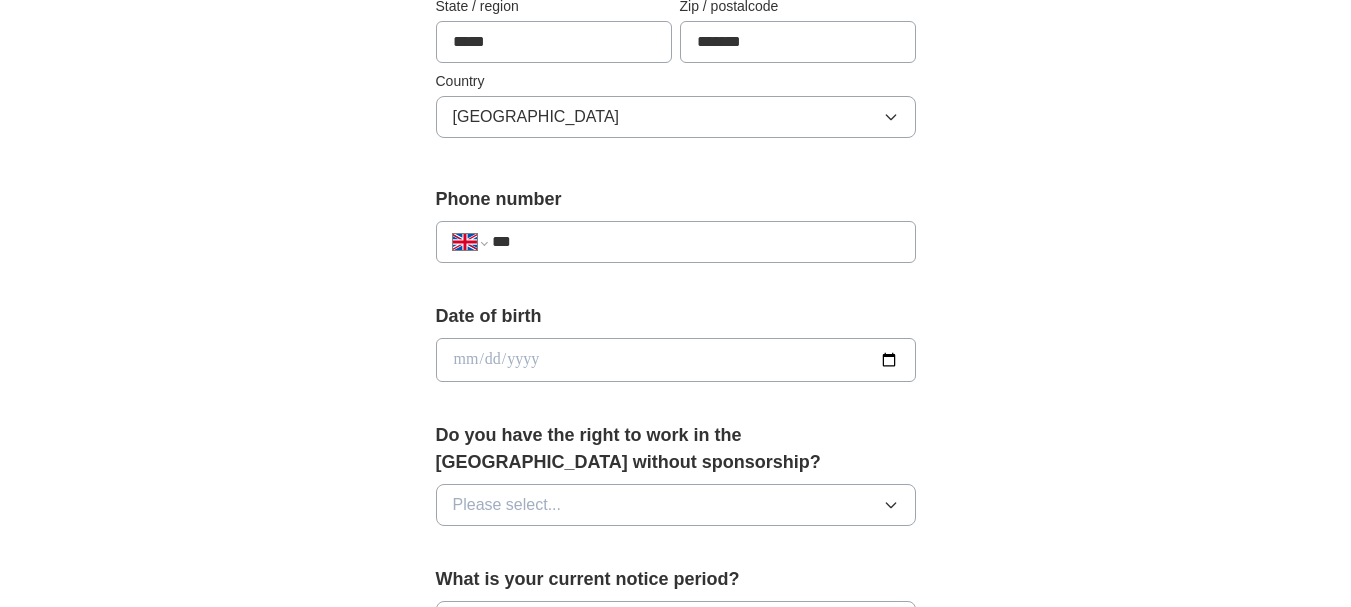 click on "***" at bounding box center (695, 242) 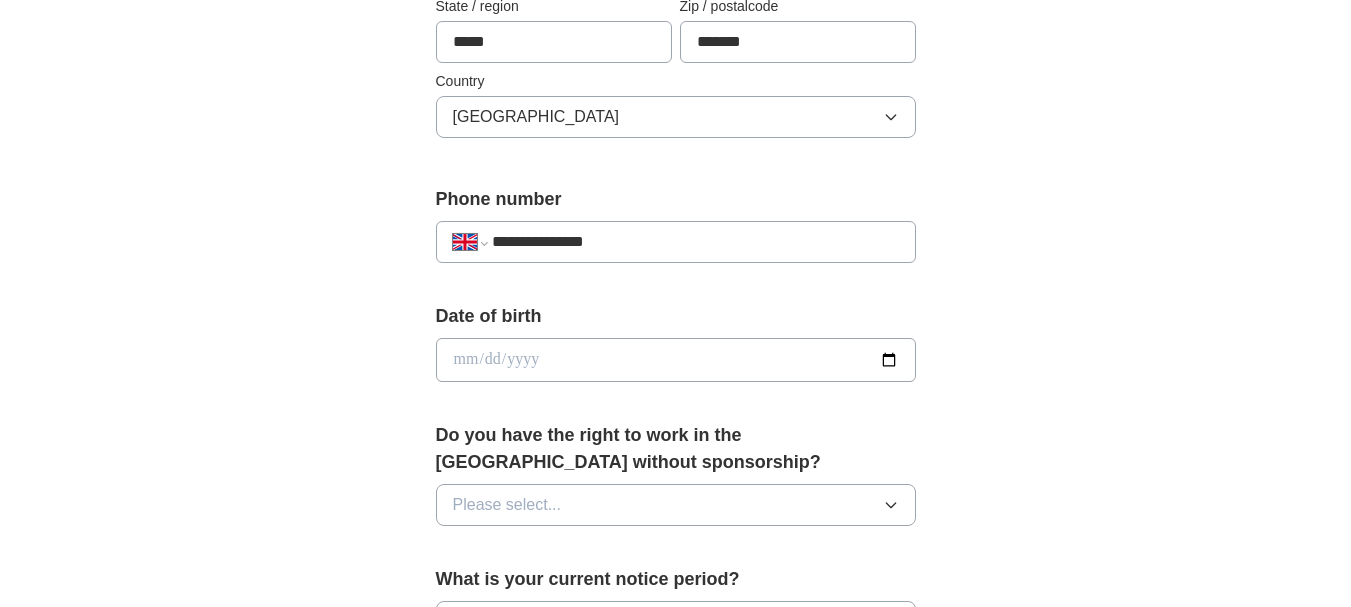 click at bounding box center [676, 360] 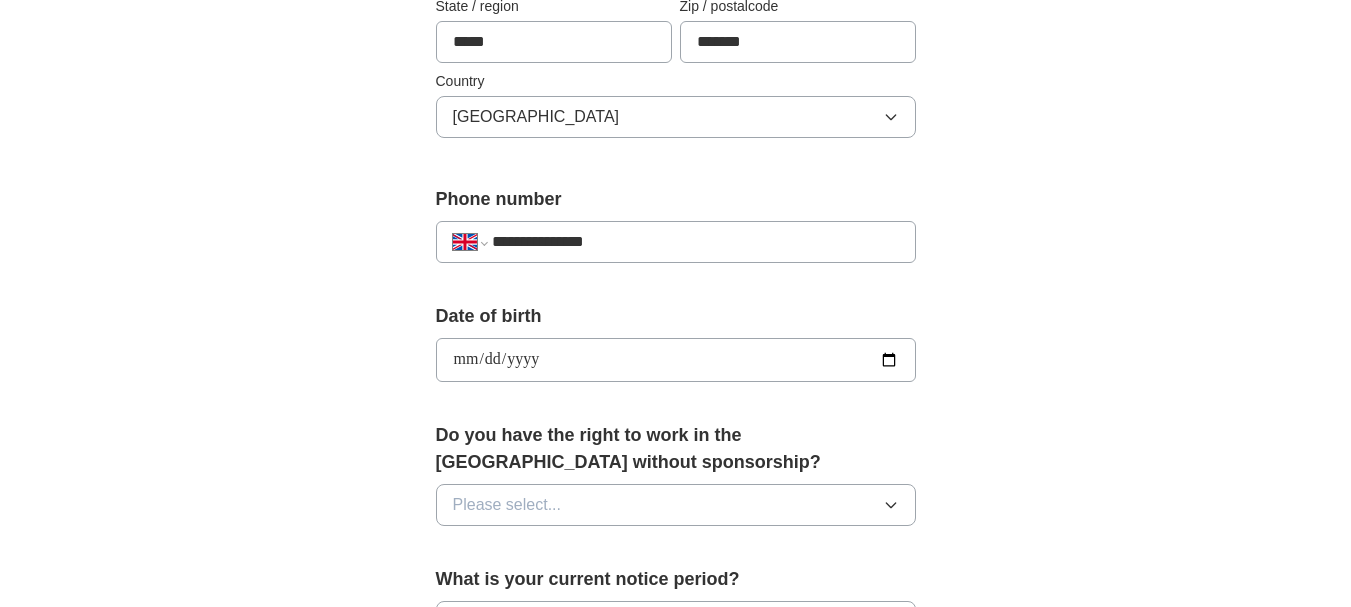 type on "**********" 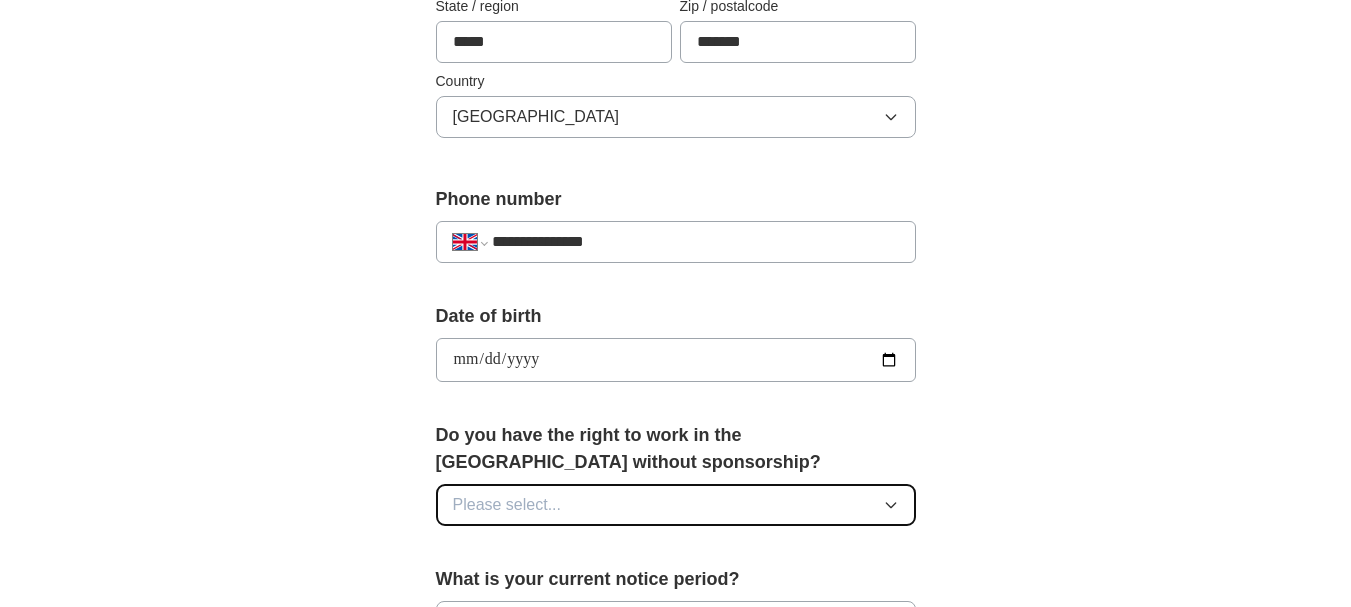 click on "Please select..." at bounding box center (676, 505) 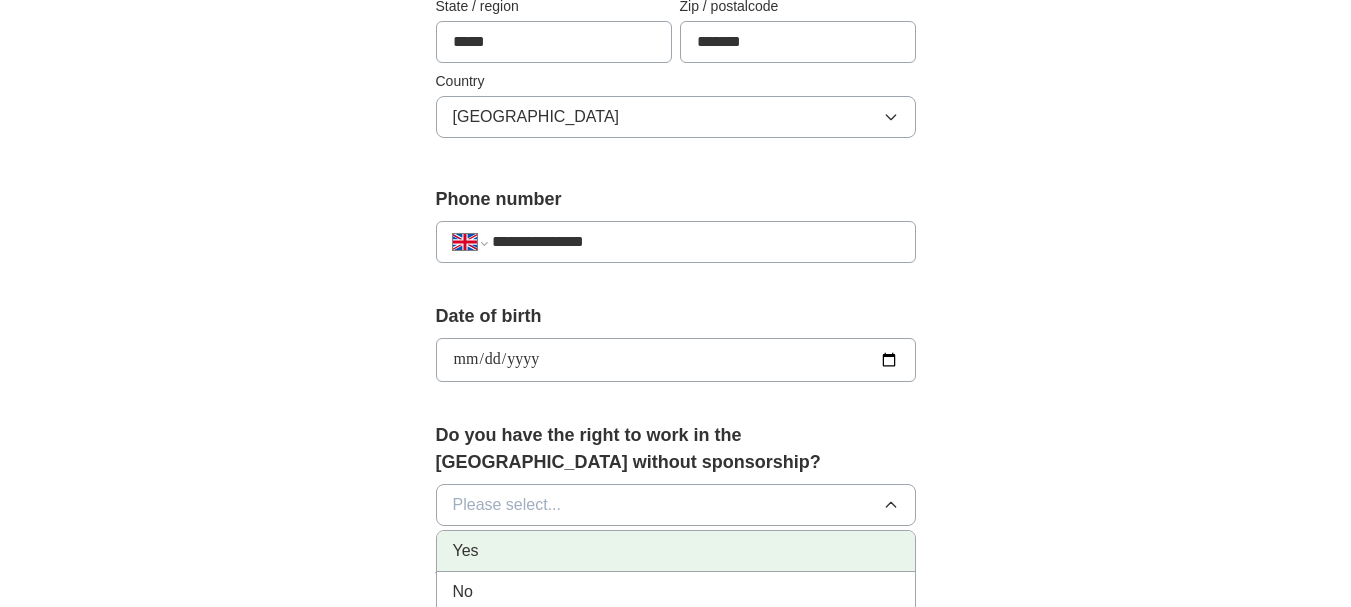 click on "Yes" at bounding box center [676, 551] 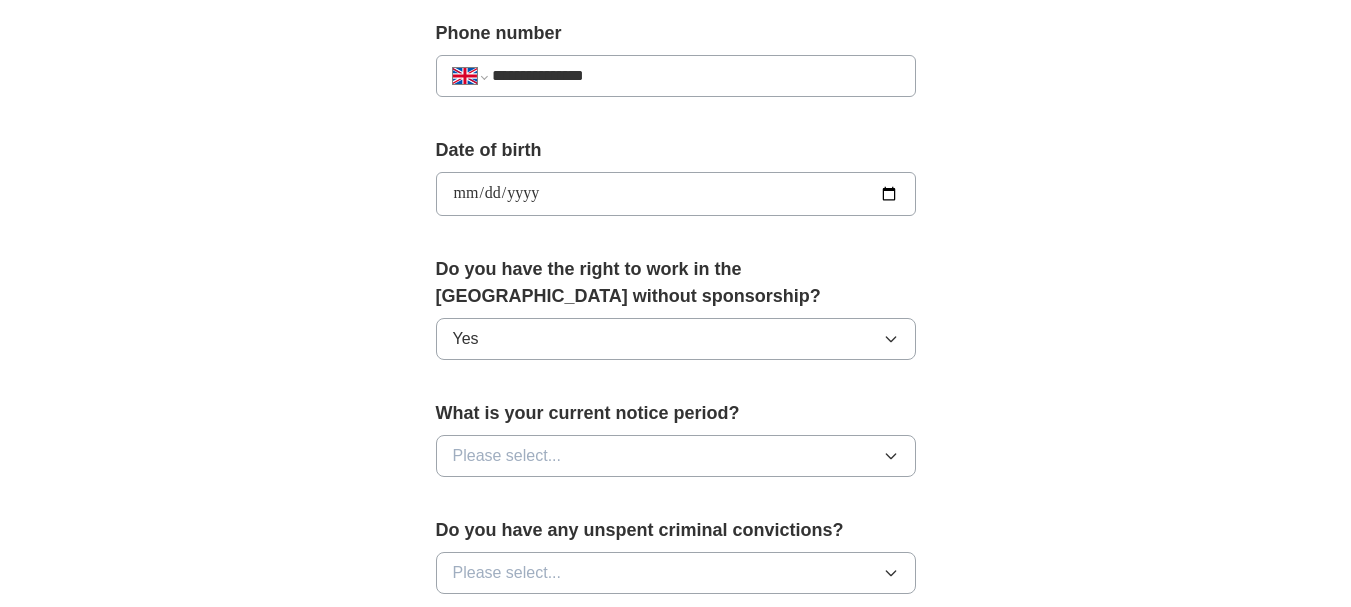 scroll, scrollTop: 863, scrollLeft: 0, axis: vertical 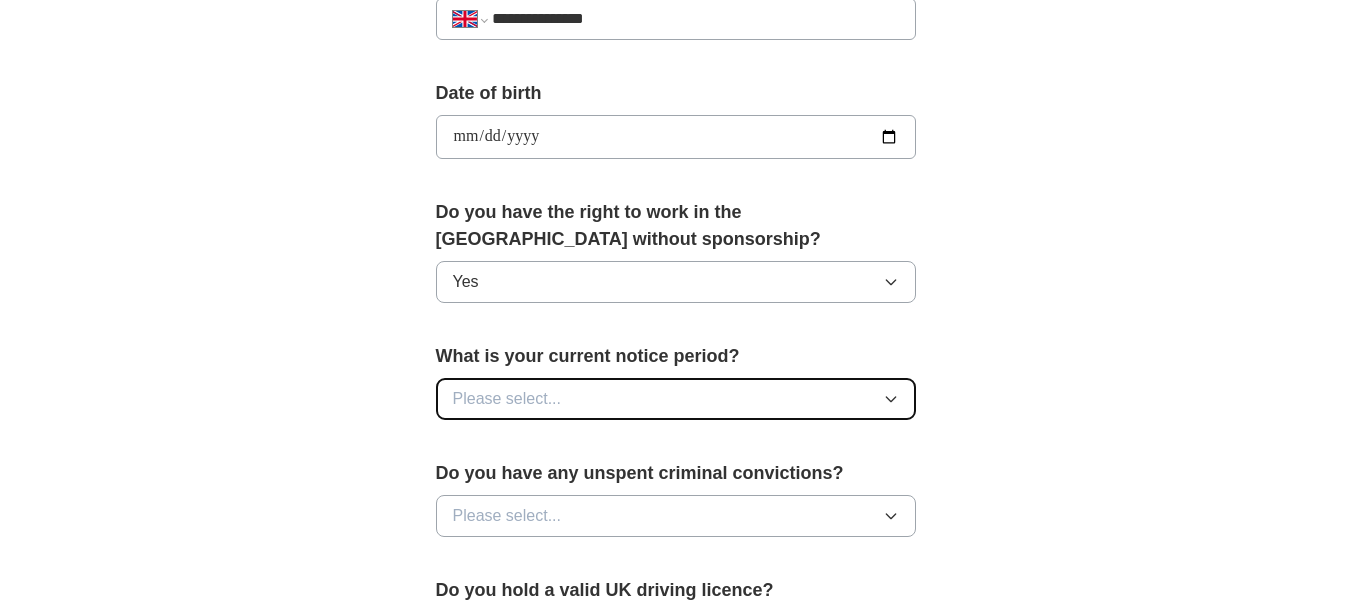 click on "Please select..." at bounding box center [676, 399] 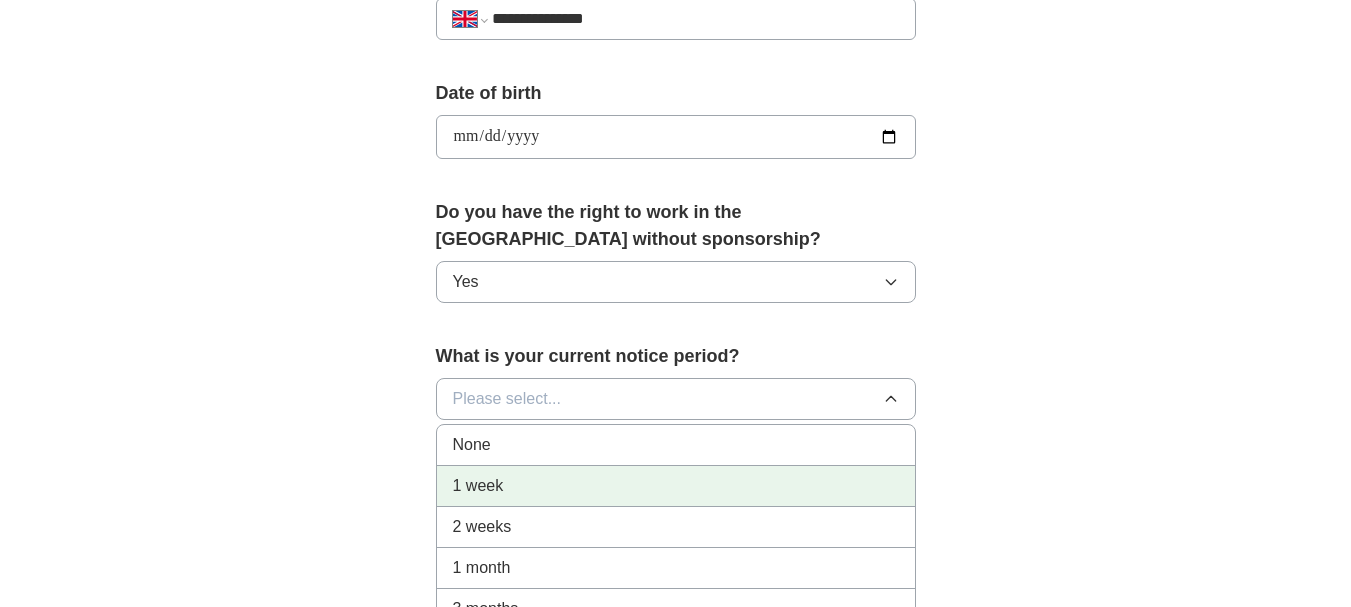 click on "1 week" at bounding box center [676, 486] 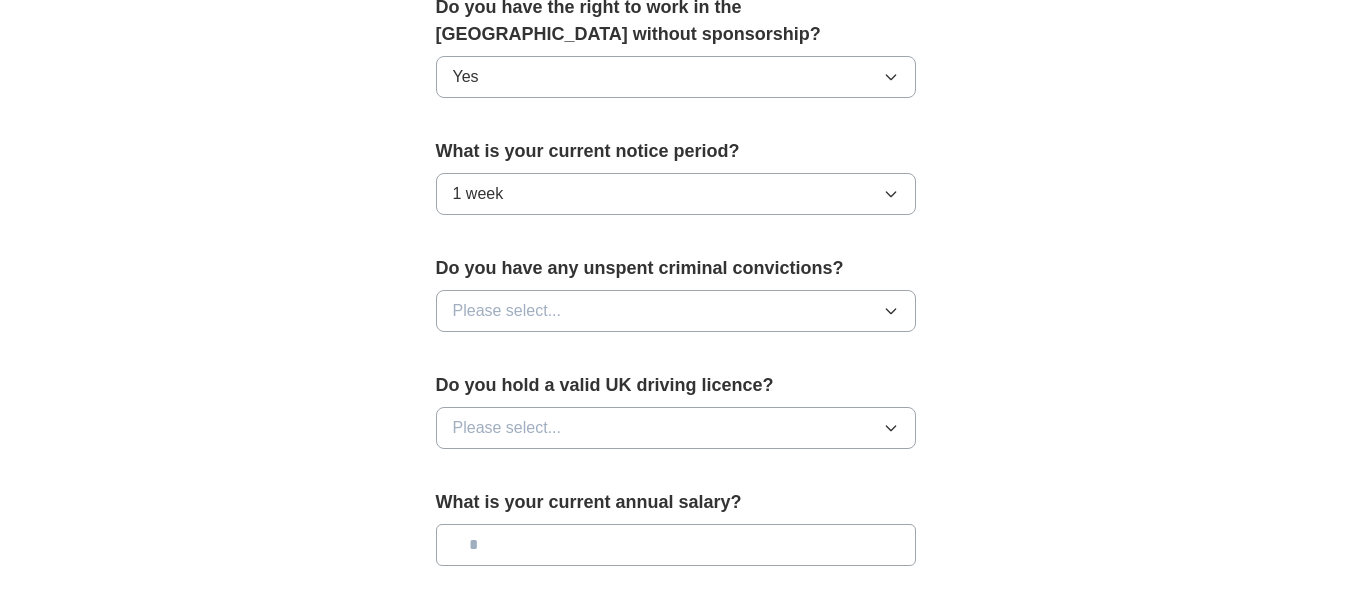 scroll, scrollTop: 1097, scrollLeft: 0, axis: vertical 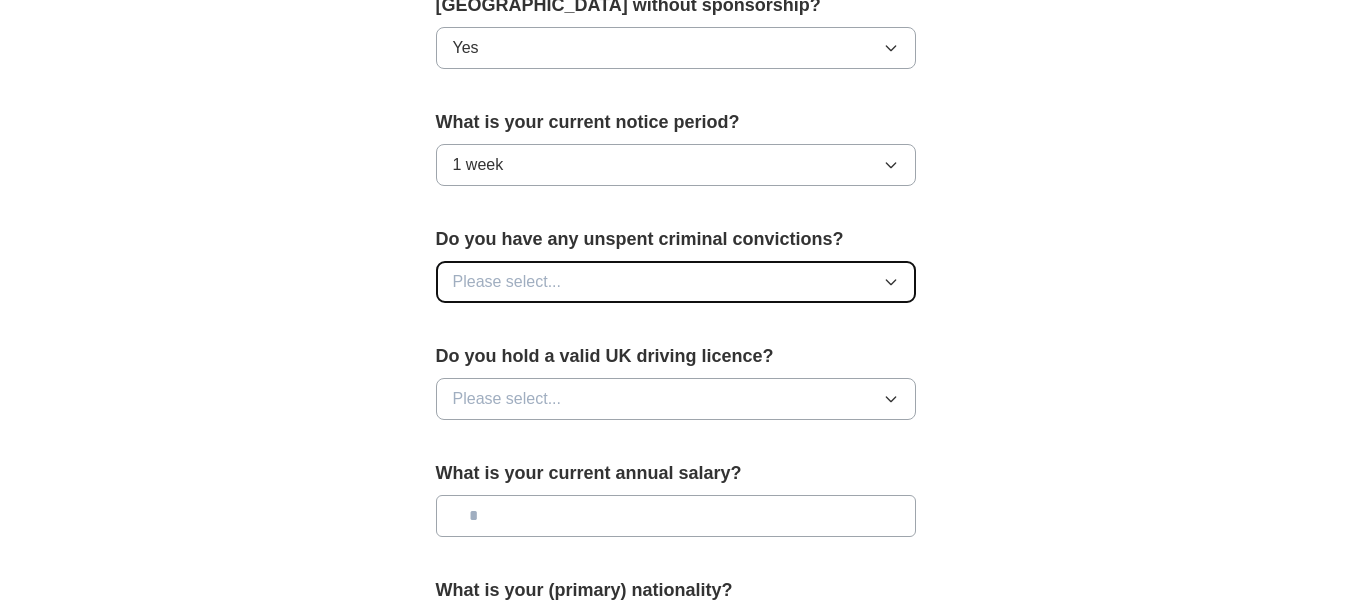click on "Please select..." at bounding box center [676, 282] 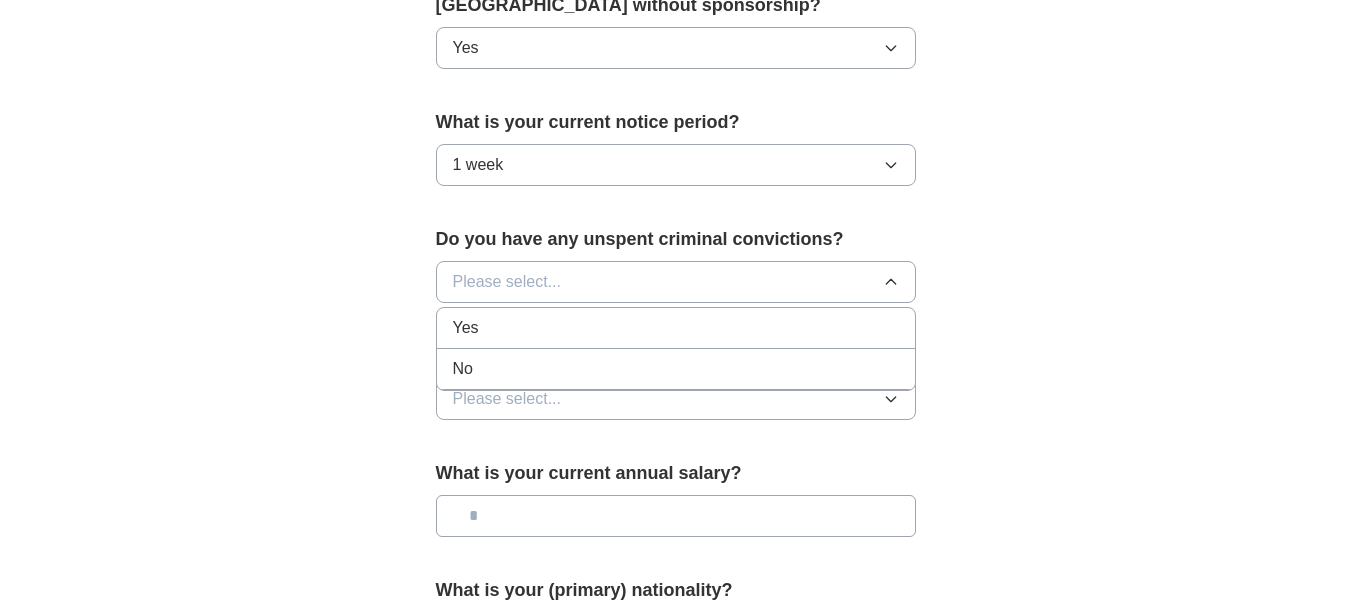 click on "No" at bounding box center [676, 369] 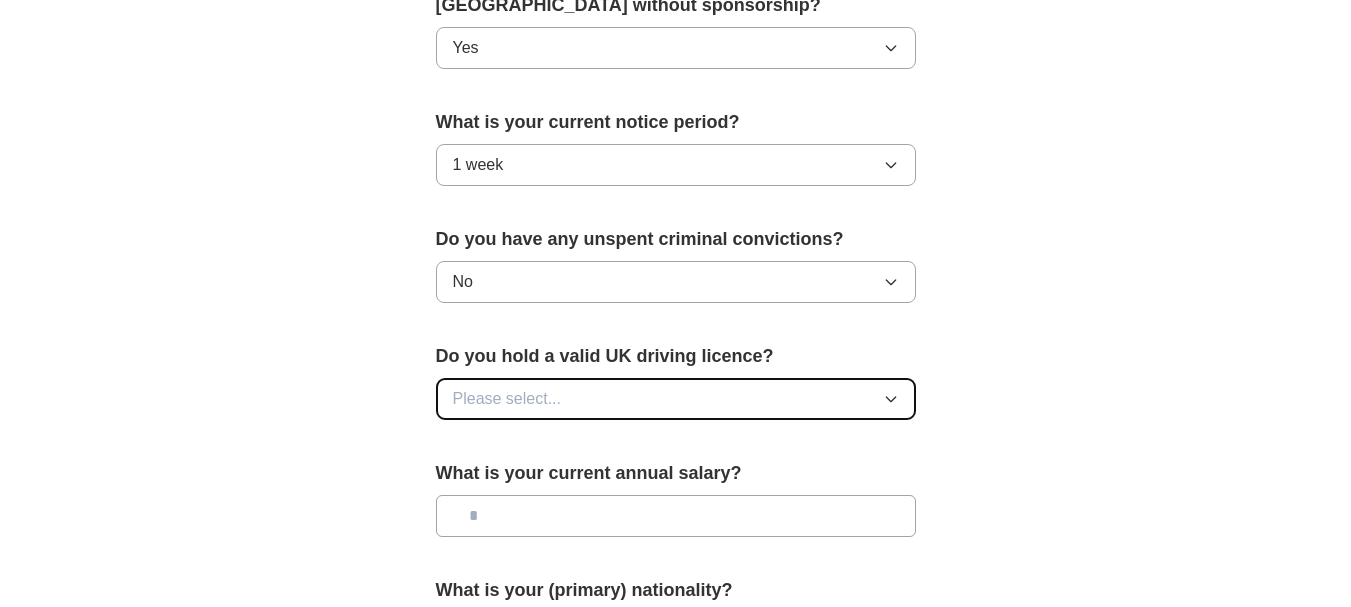 click on "Please select..." at bounding box center [676, 399] 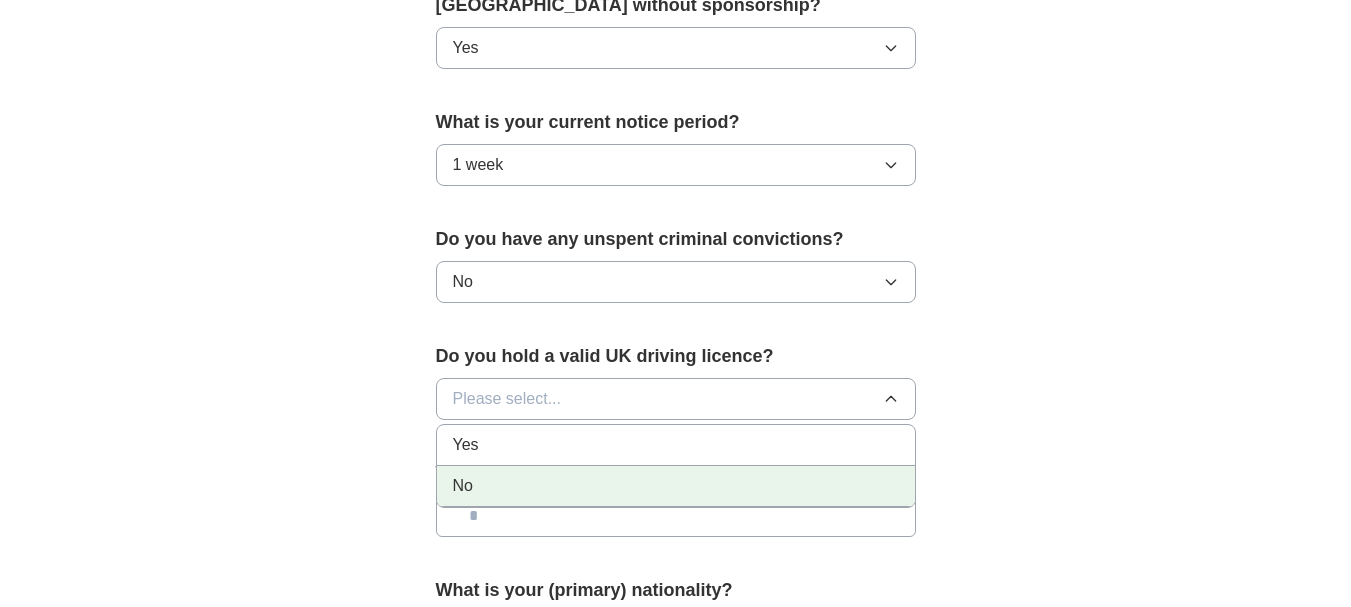 click on "No" at bounding box center [676, 486] 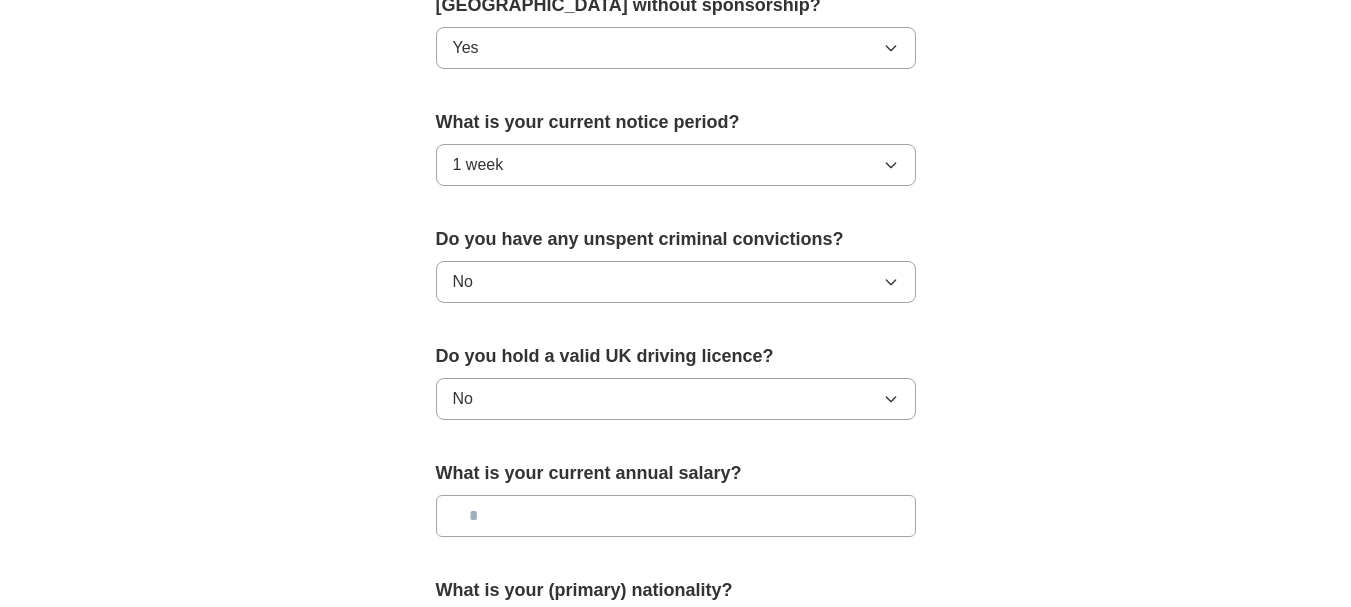 click at bounding box center (676, 516) 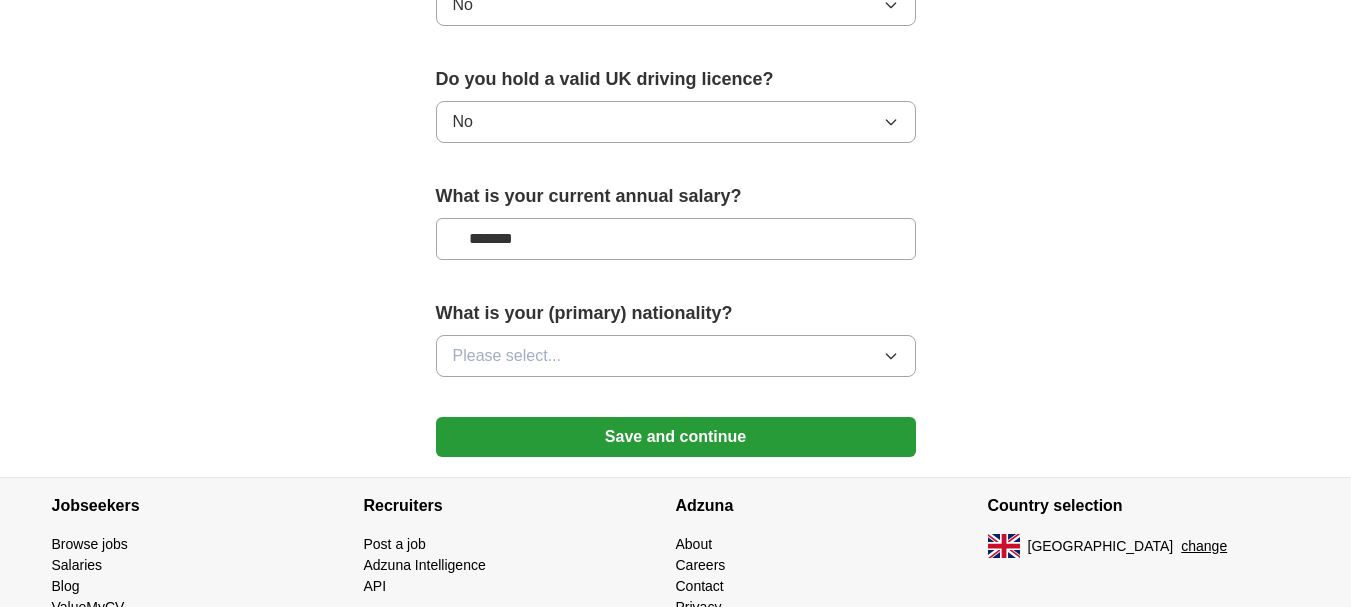 scroll, scrollTop: 1378, scrollLeft: 0, axis: vertical 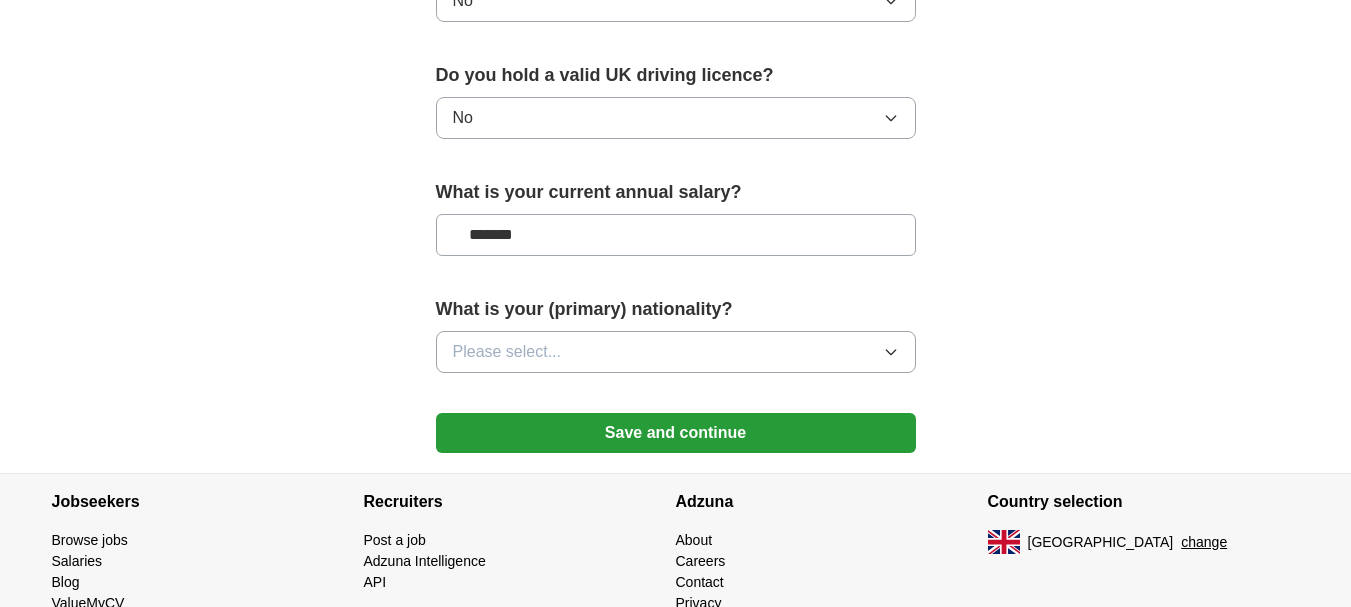 type on "*******" 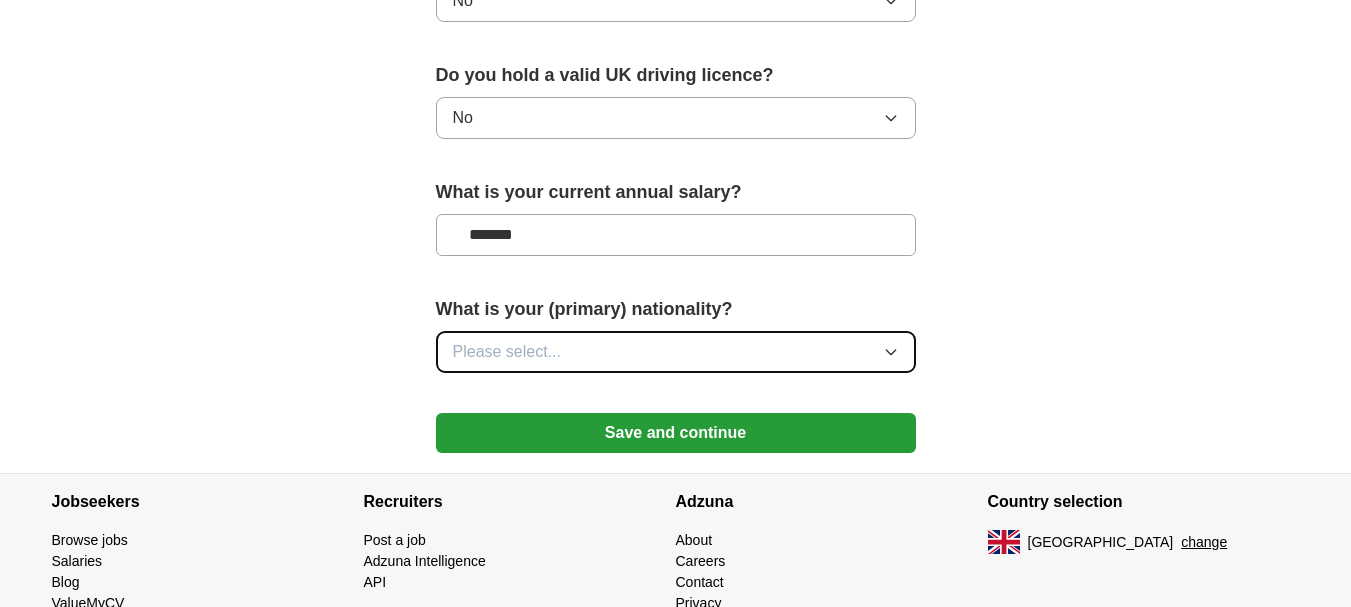 click 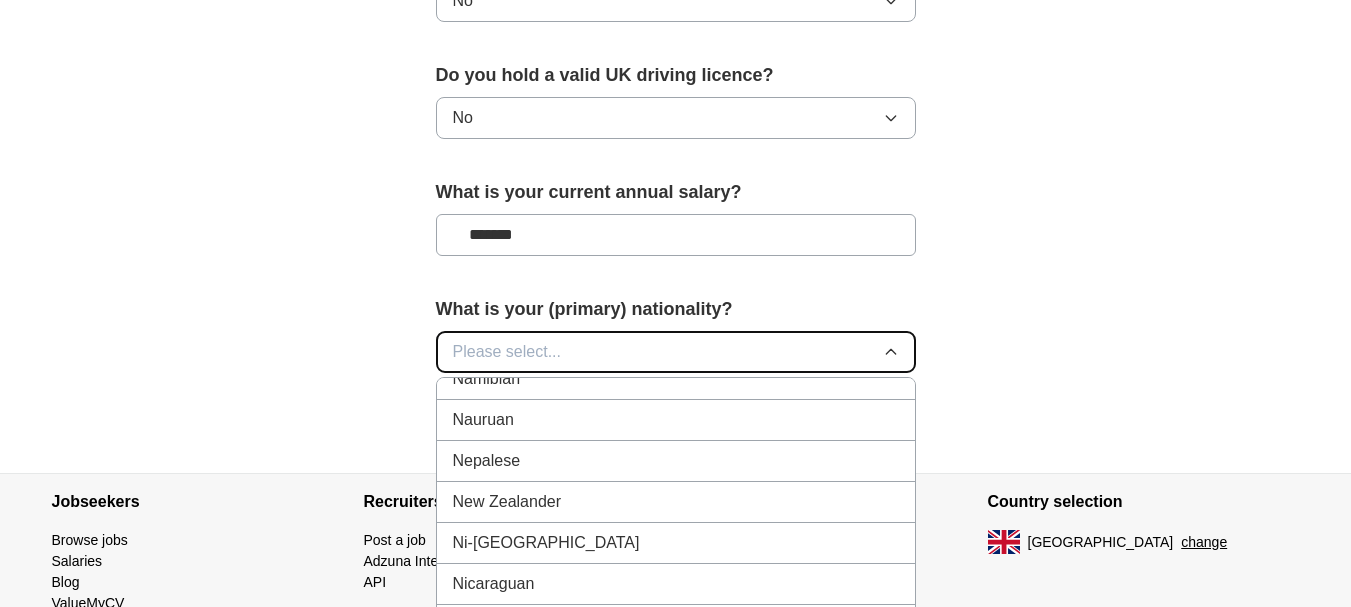 scroll, scrollTop: 5106, scrollLeft: 0, axis: vertical 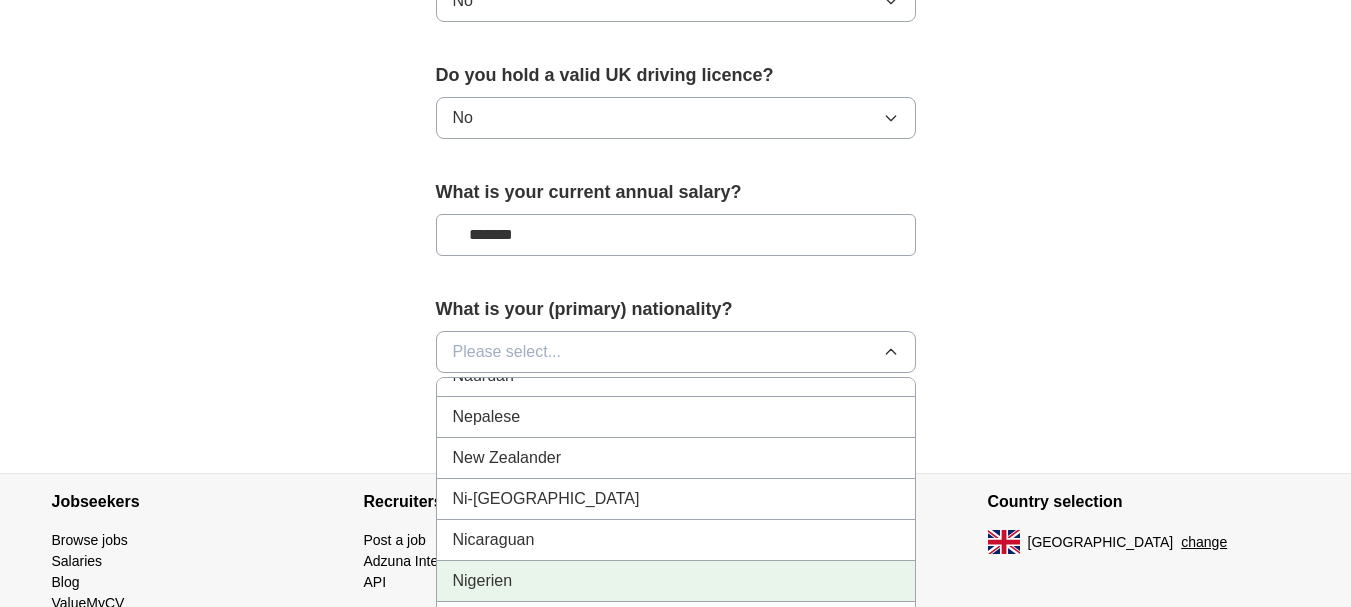click on "Nigerien" at bounding box center [676, 581] 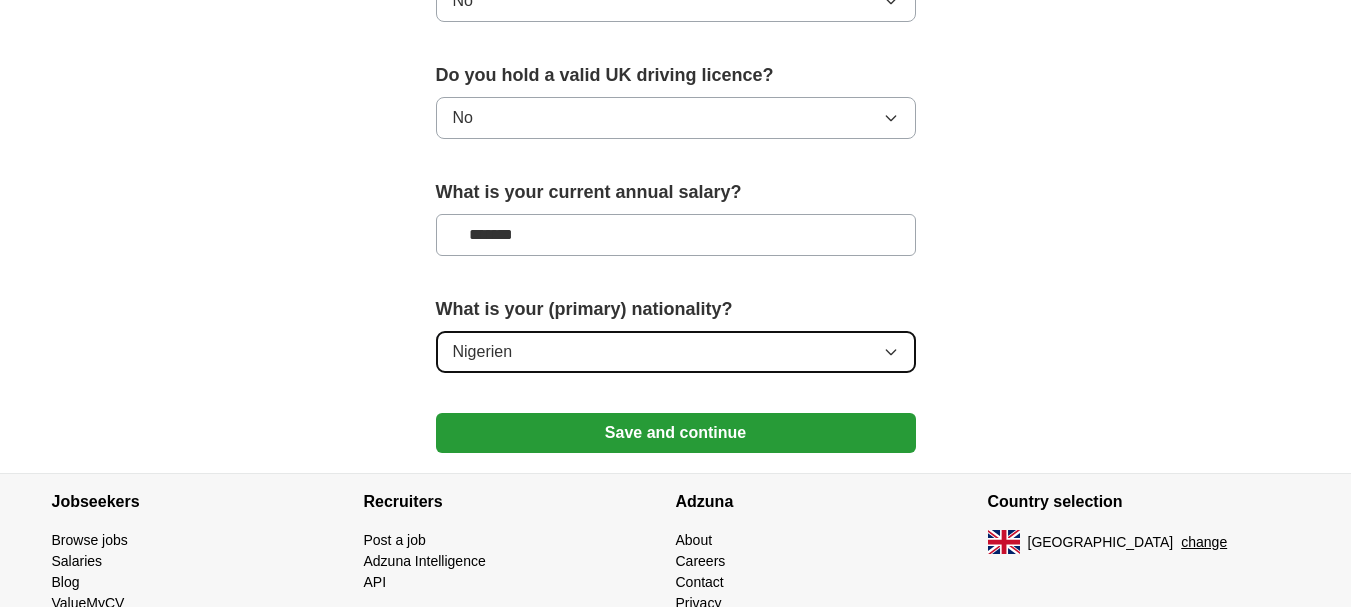 click on "Nigerien" at bounding box center (676, 352) 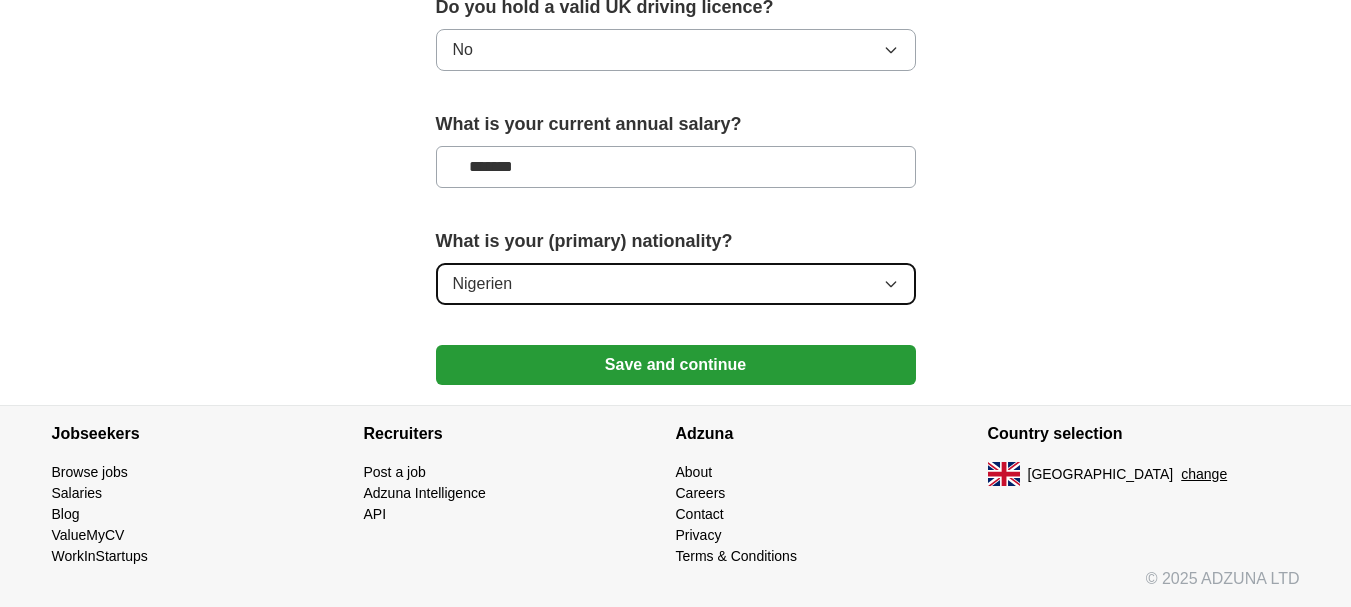 click on "Nigerien" at bounding box center (676, 284) 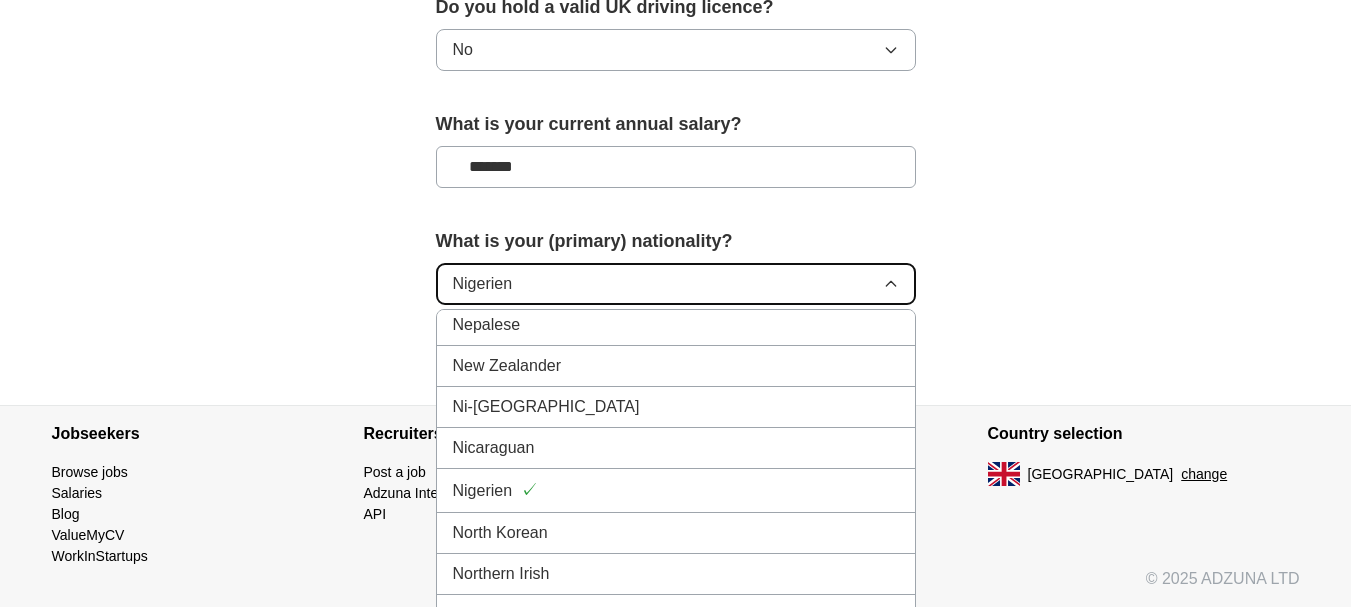 scroll, scrollTop: 5173, scrollLeft: 0, axis: vertical 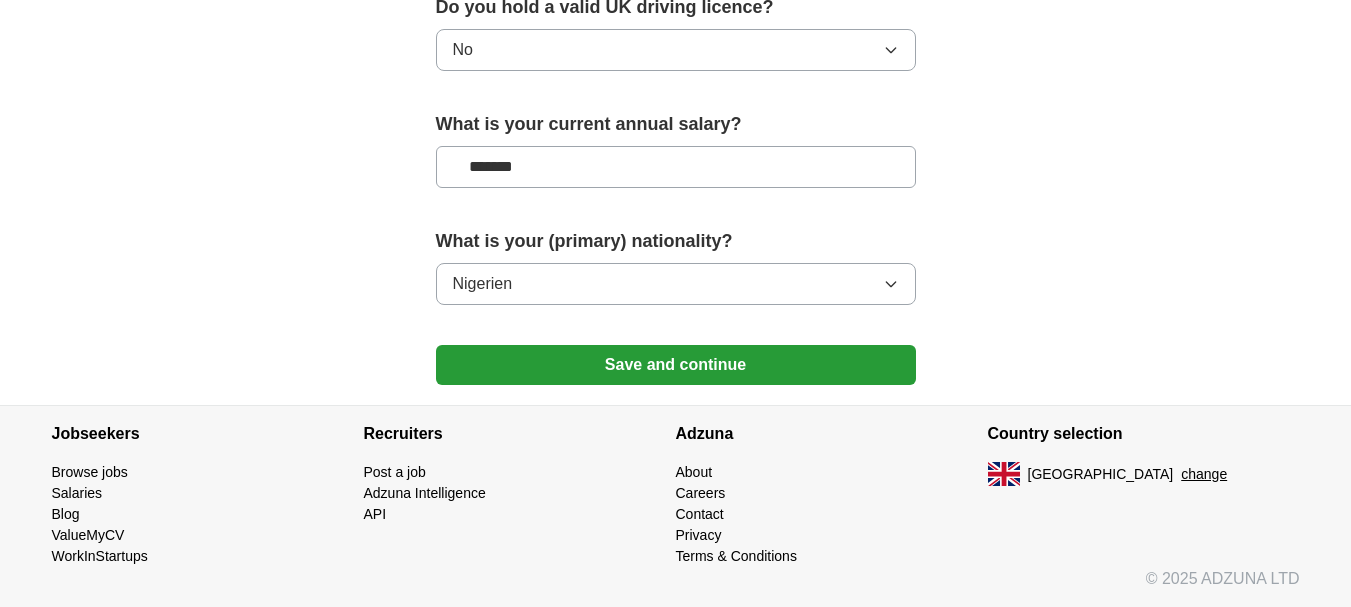 click on "**********" at bounding box center (676, -490) 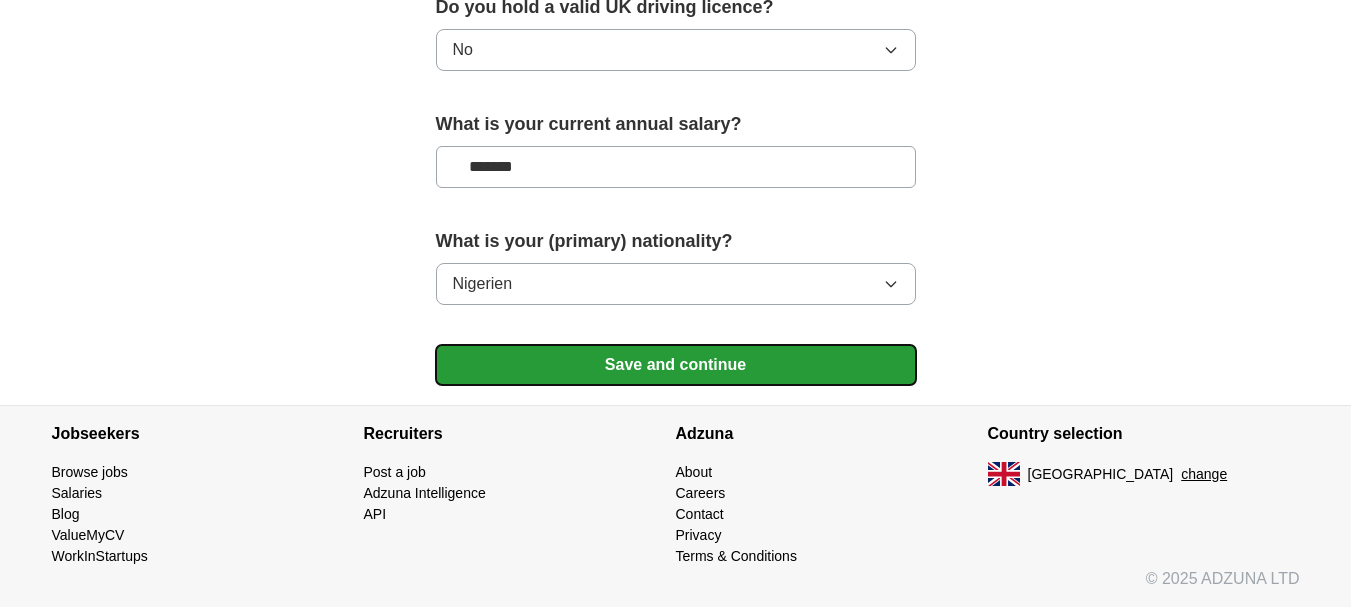 click on "Save and continue" at bounding box center (676, 365) 